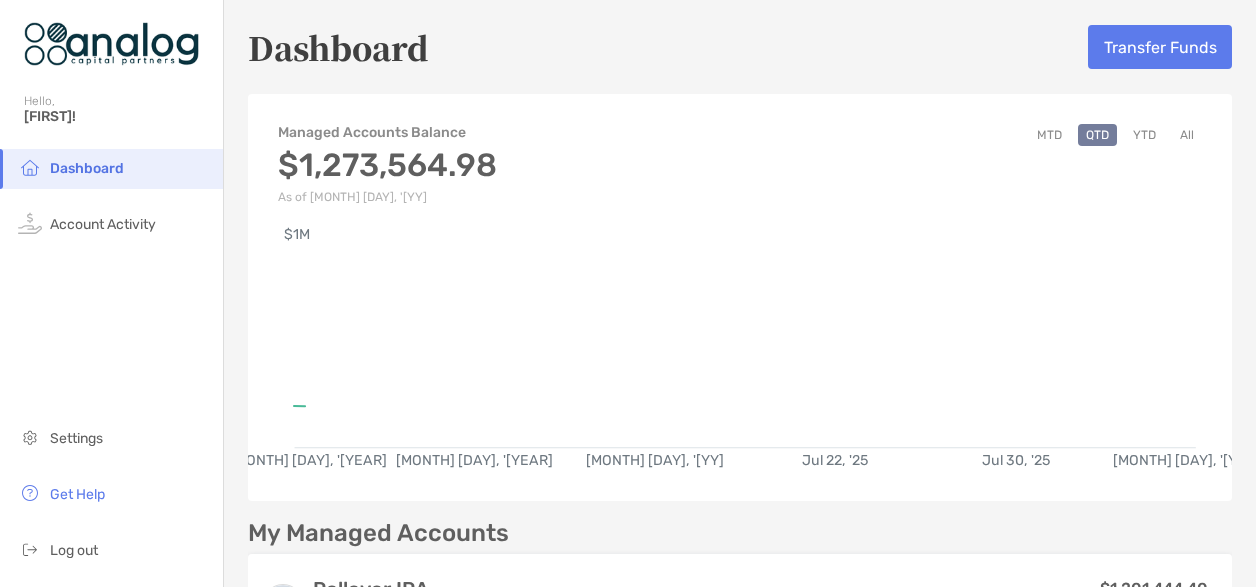 scroll, scrollTop: 0, scrollLeft: 0, axis: both 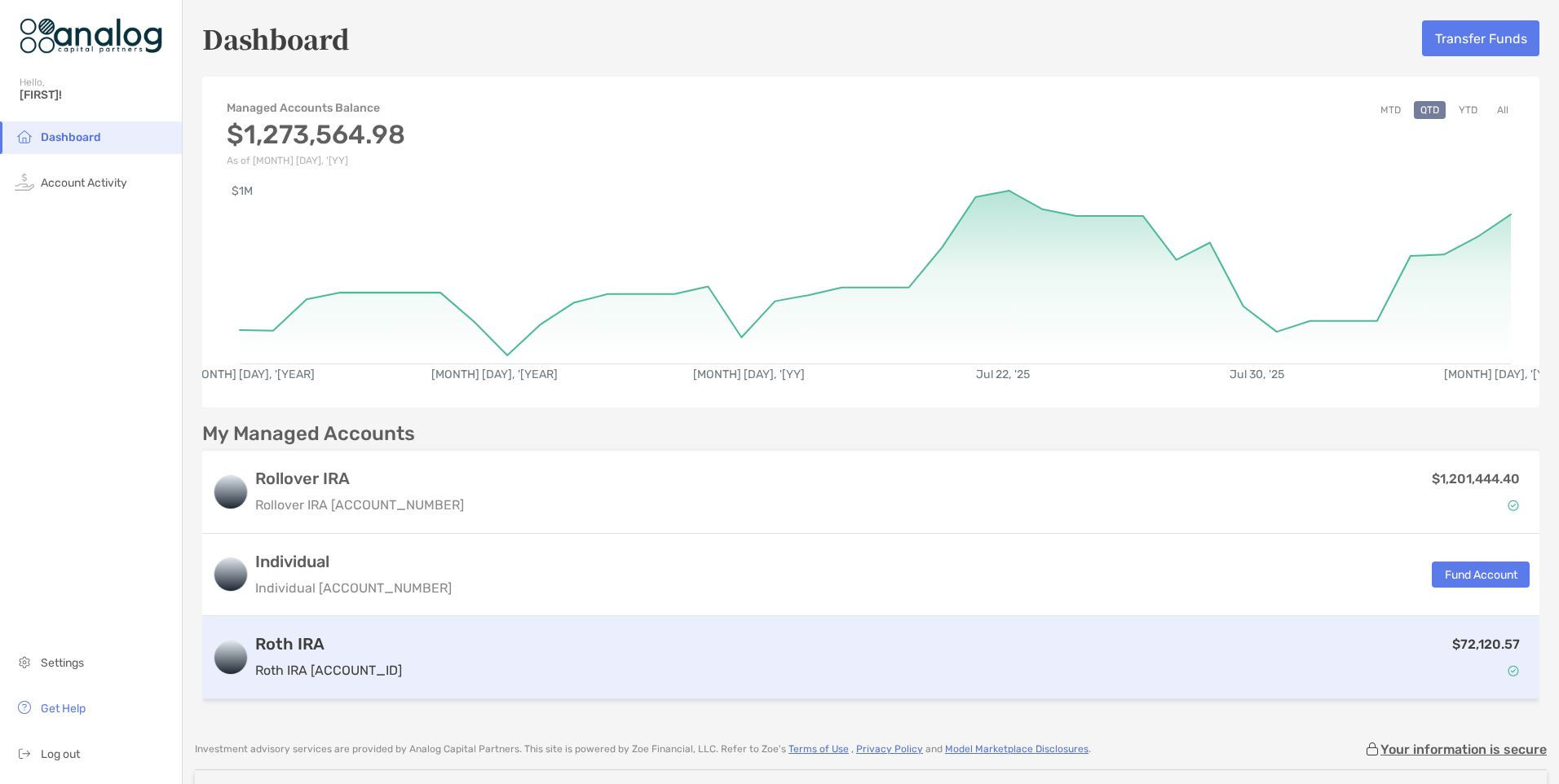 click on "$72,120.57" at bounding box center [1486, 644] 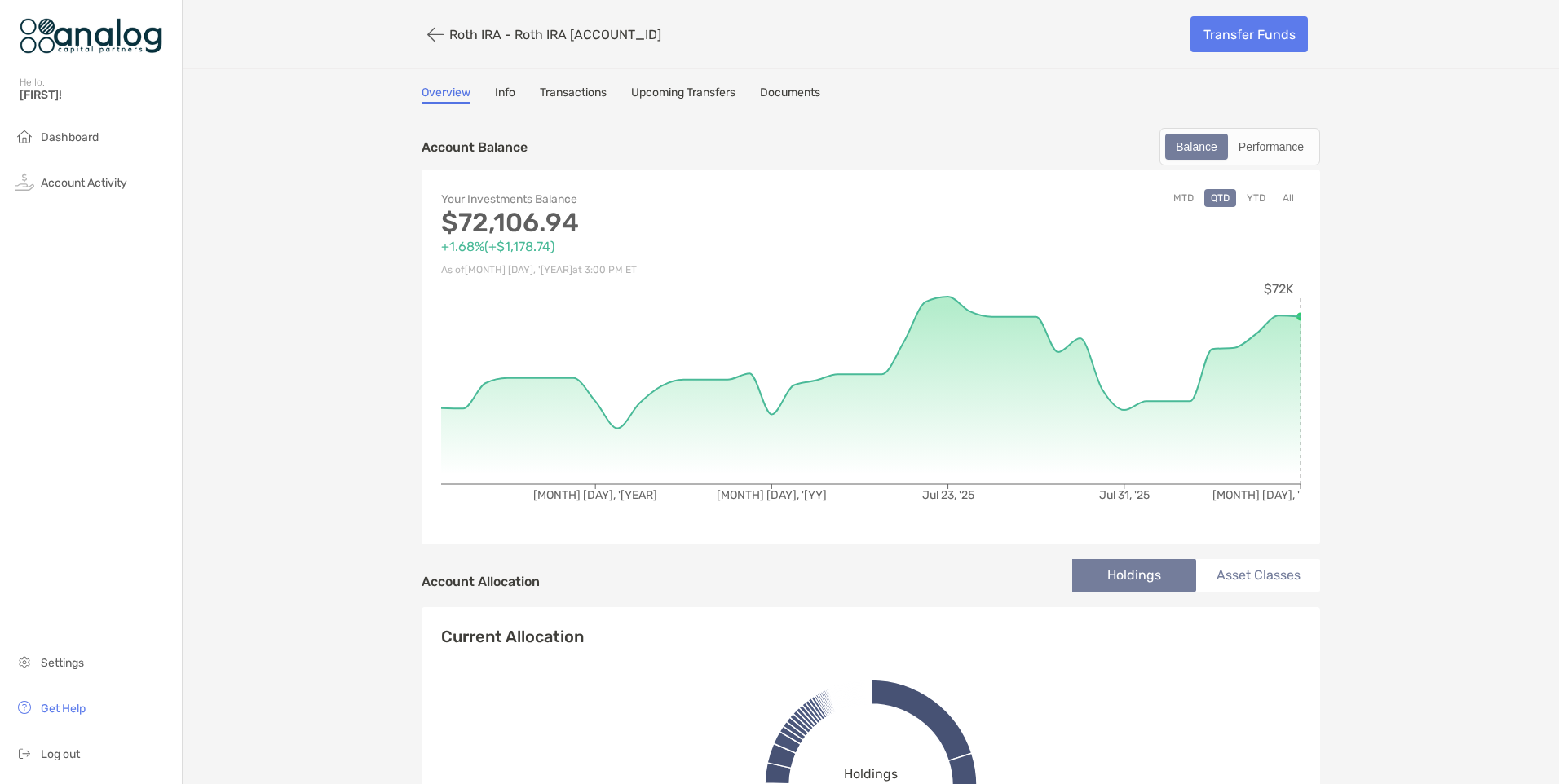 click on "YTD" at bounding box center (1256, 198) 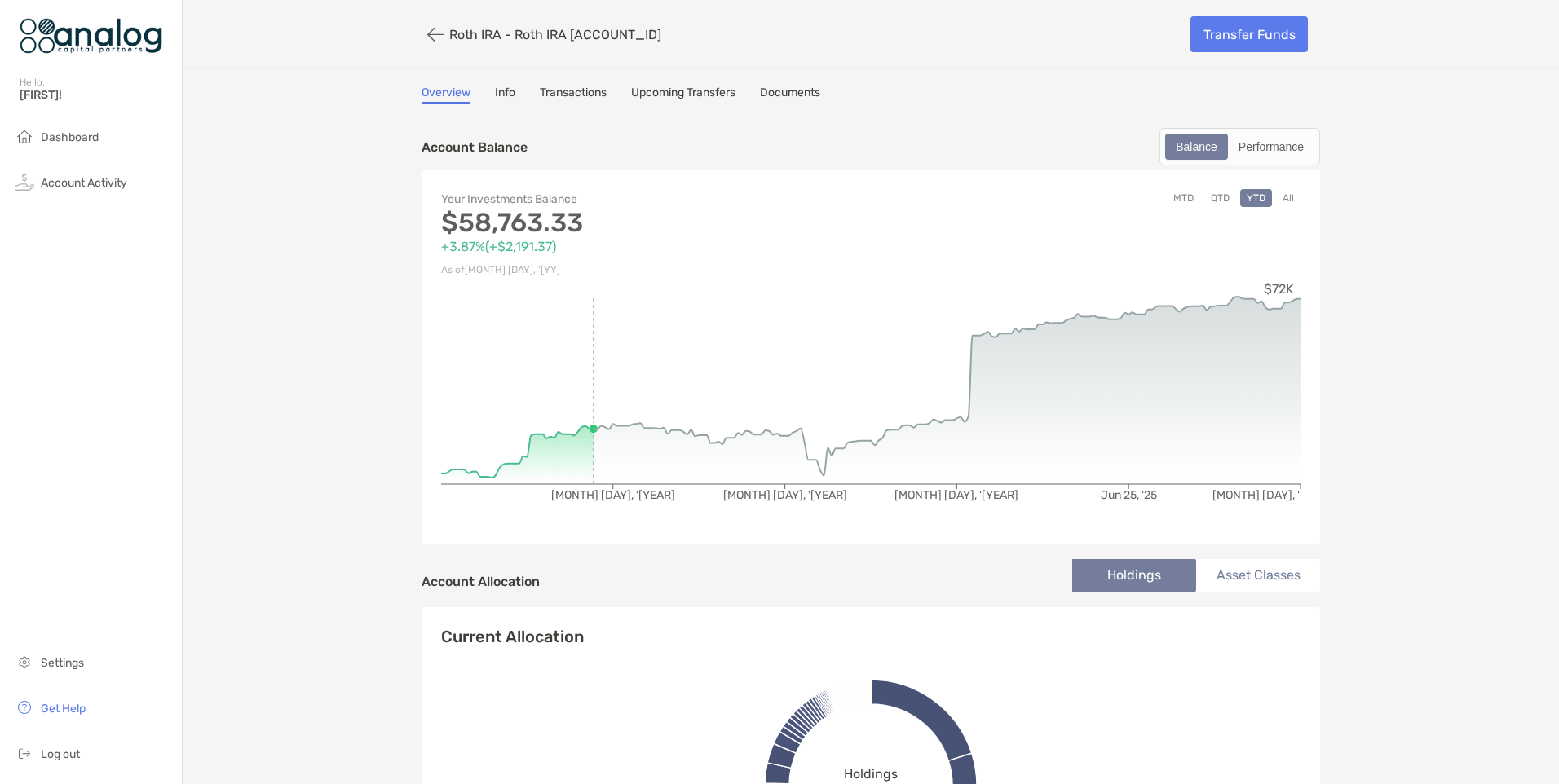click on "MTD" at bounding box center (1183, 198) 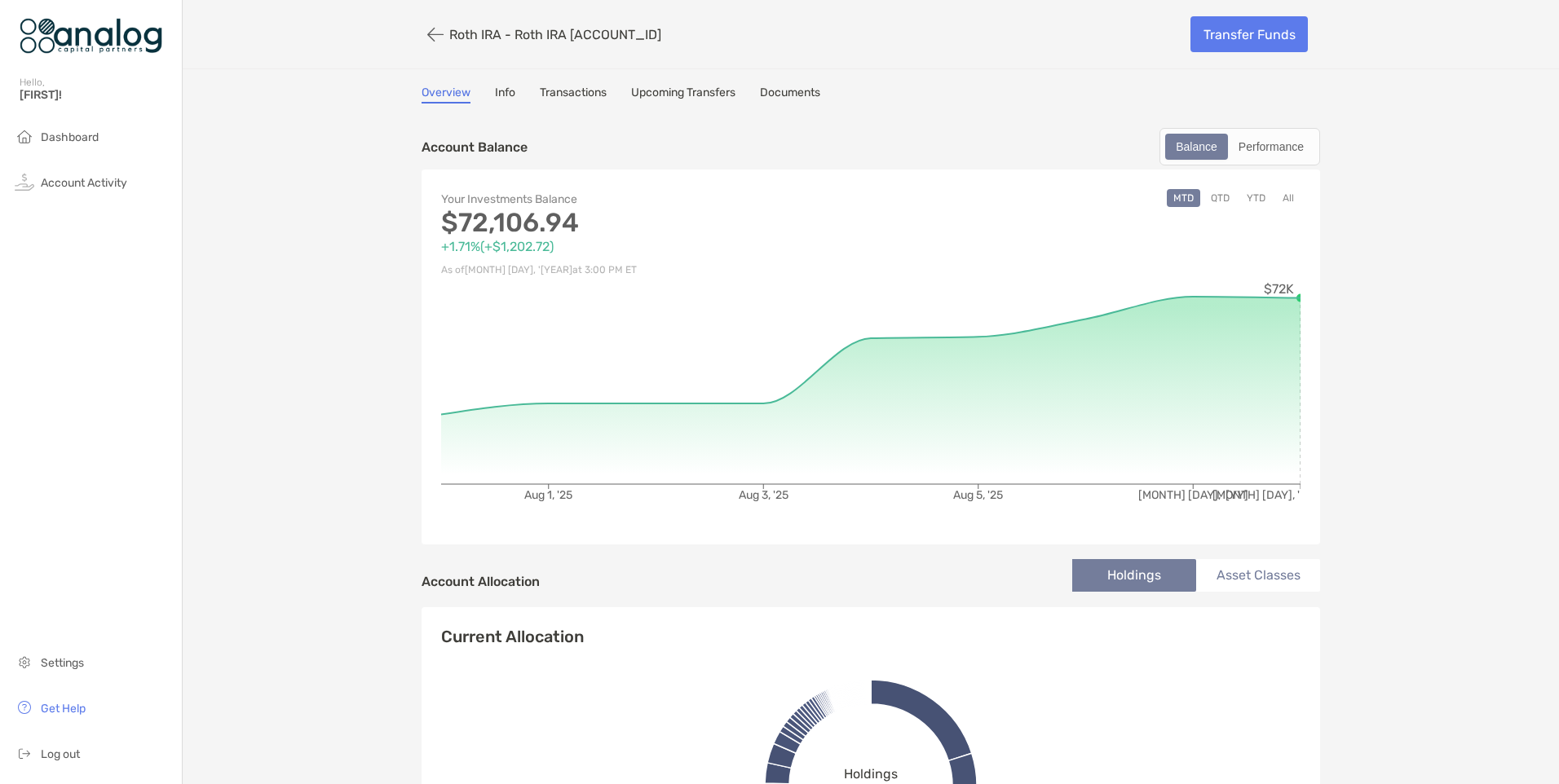 click on "YTD" at bounding box center (1256, 198) 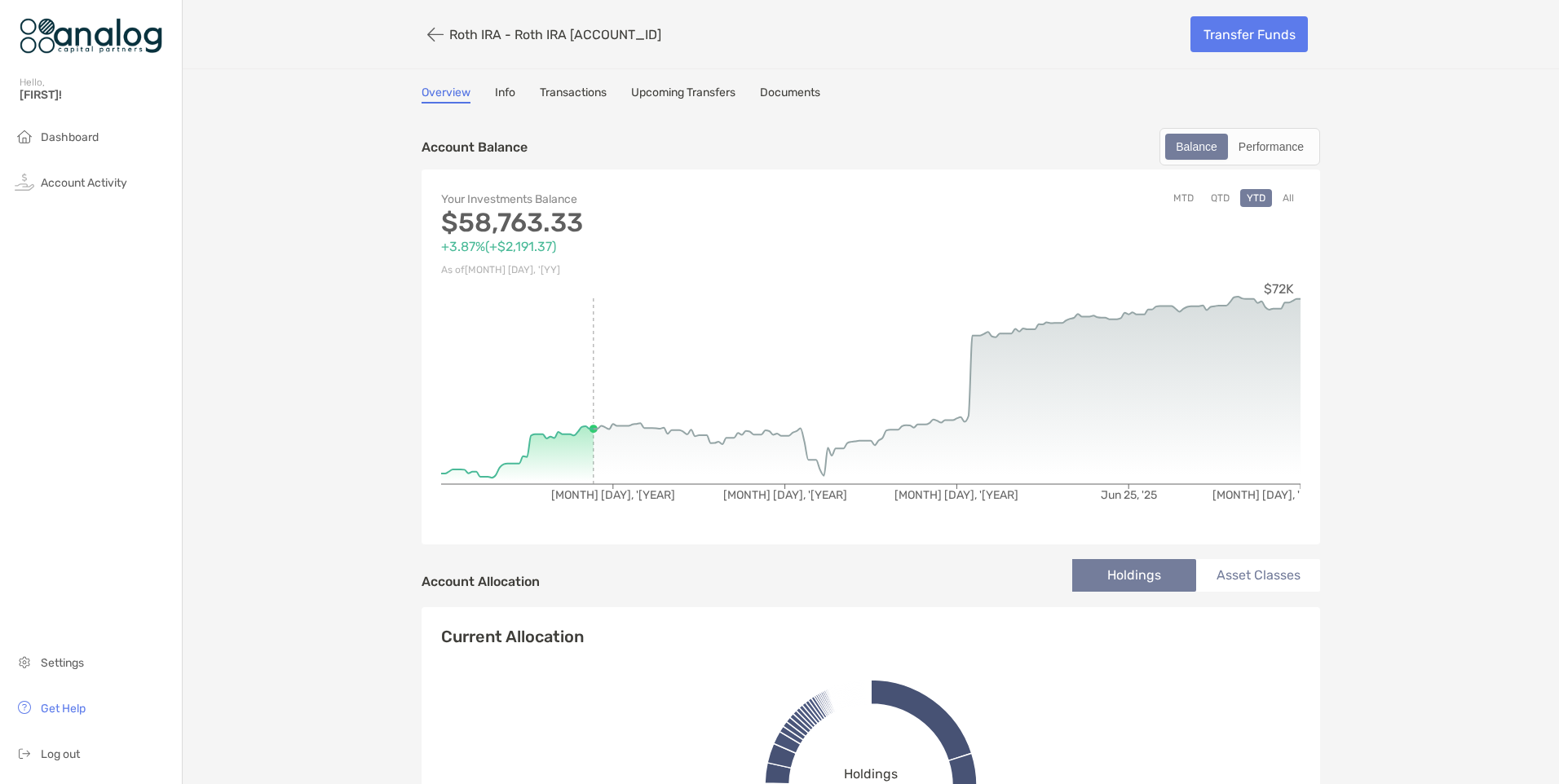 click on "All" at bounding box center (1288, 198) 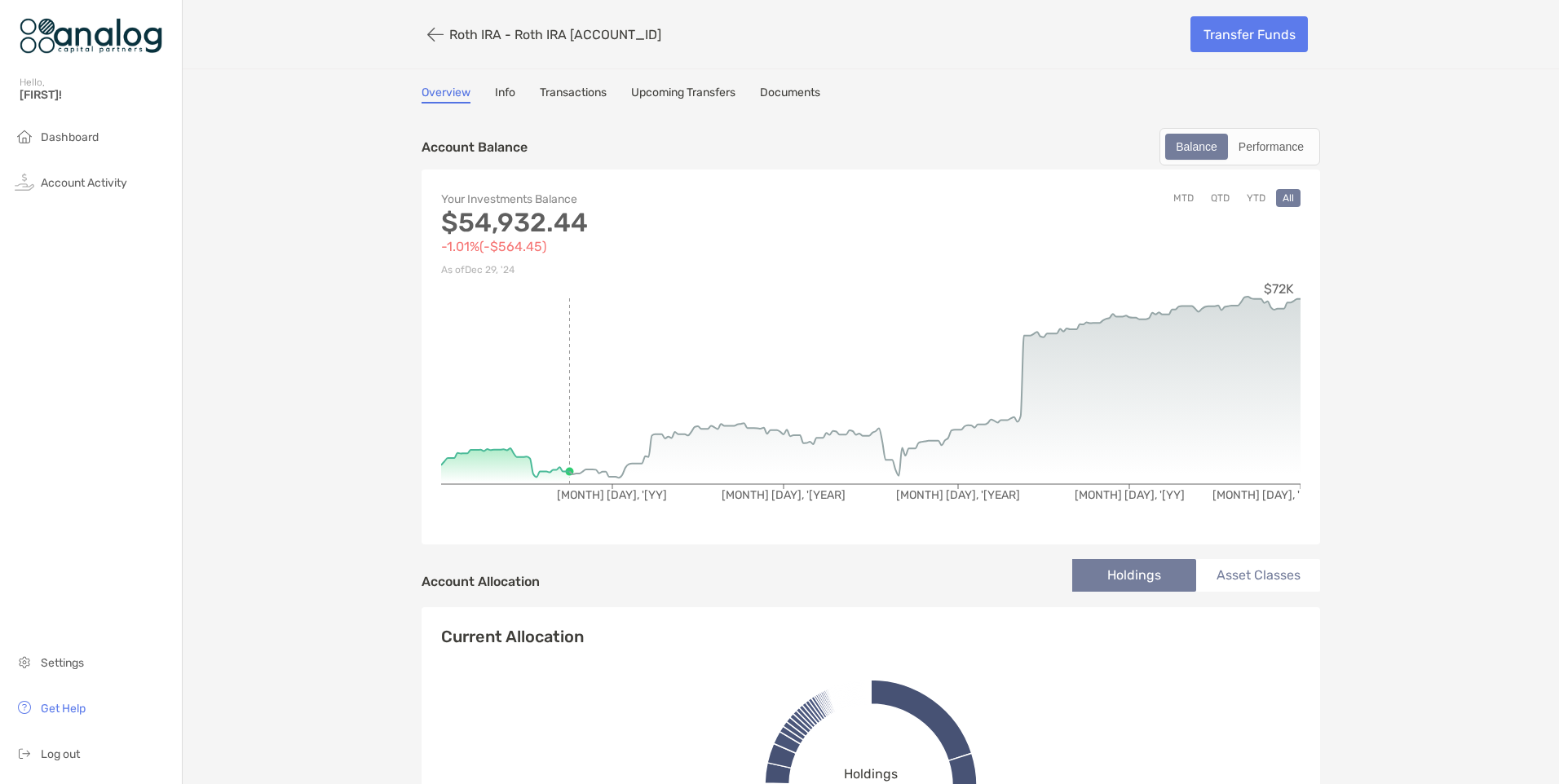 click on "MTD" at bounding box center [1183, 198] 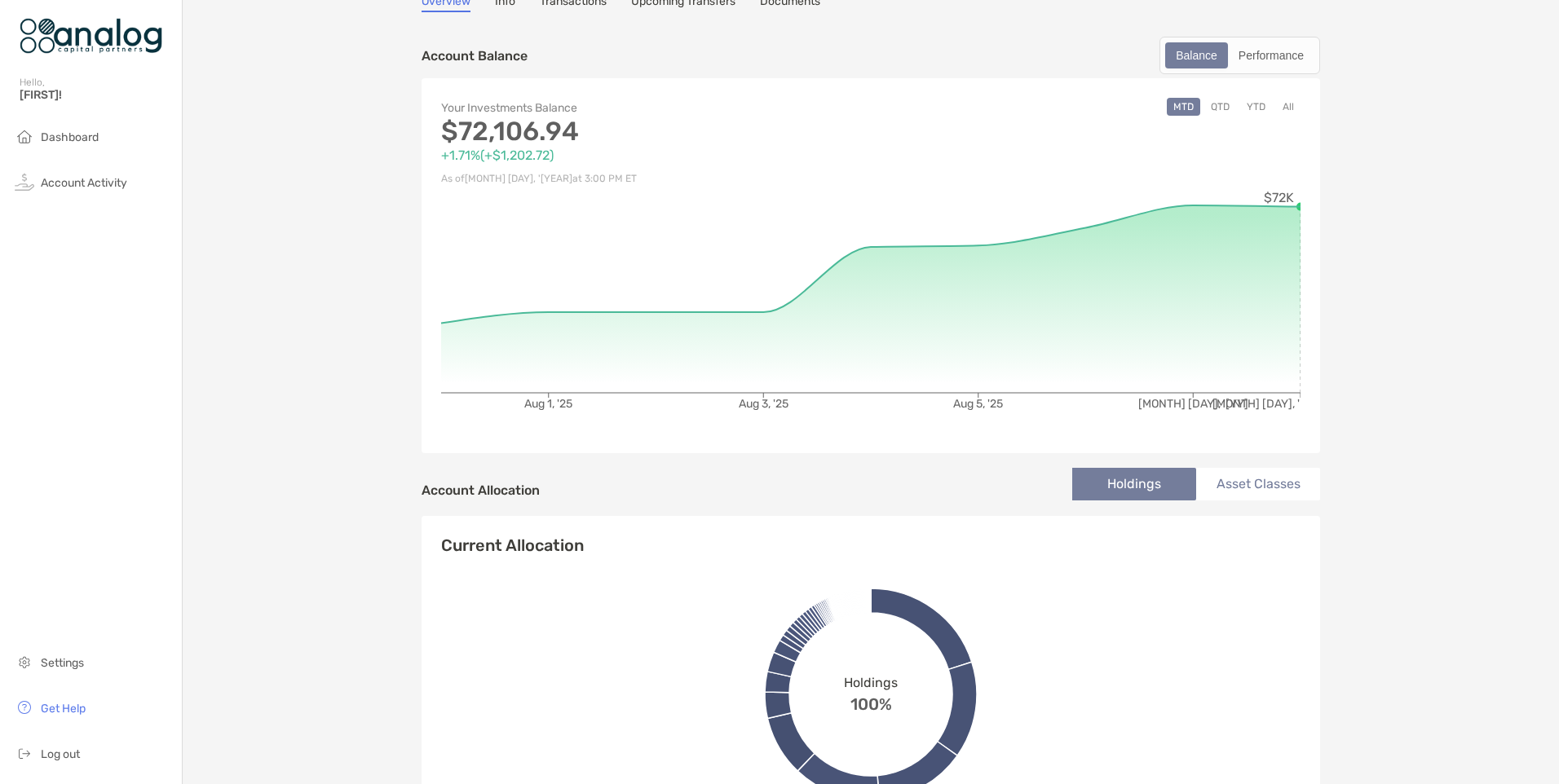 scroll, scrollTop: 0, scrollLeft: 0, axis: both 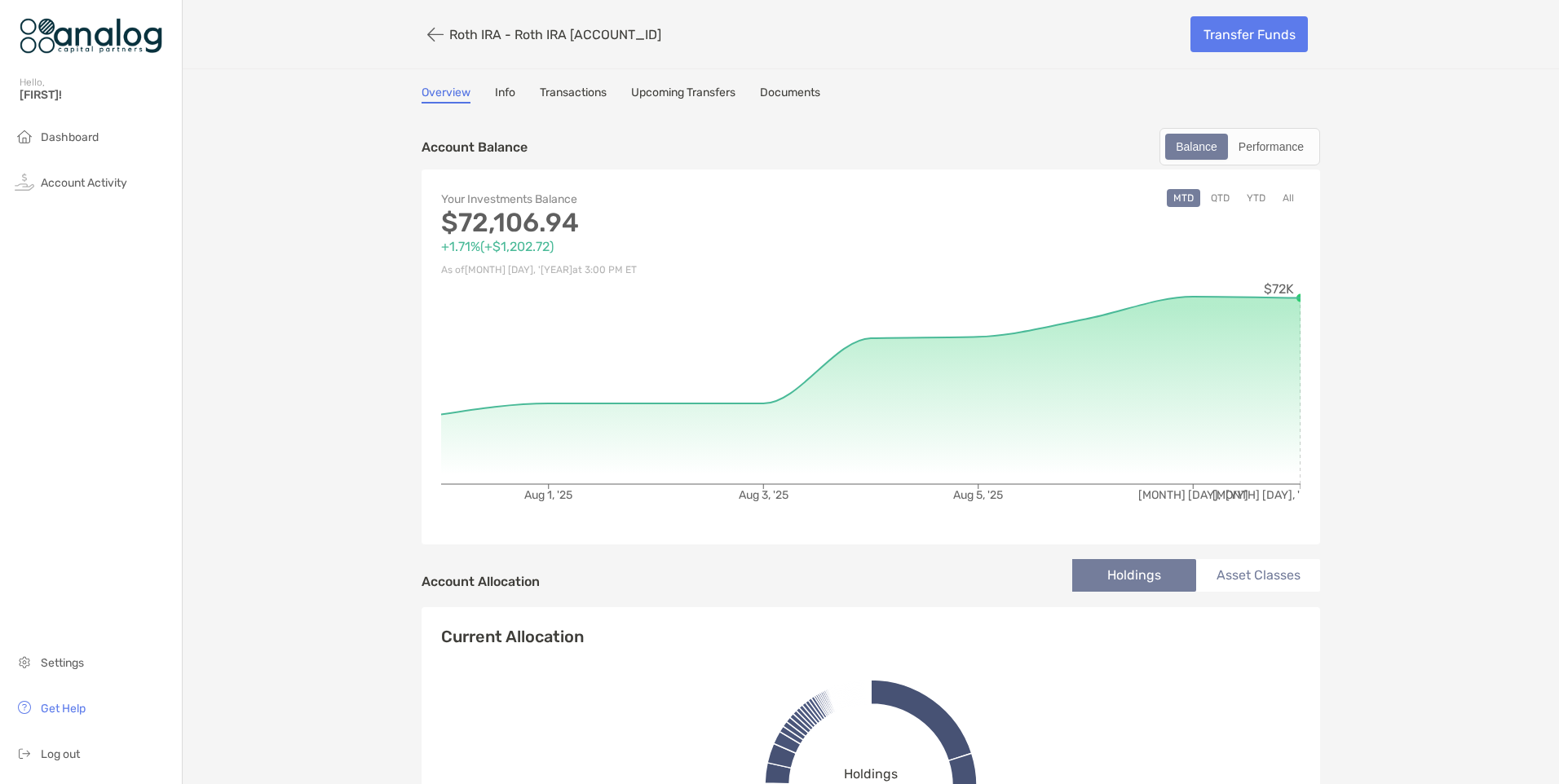 click on "Info" at bounding box center [505, 95] 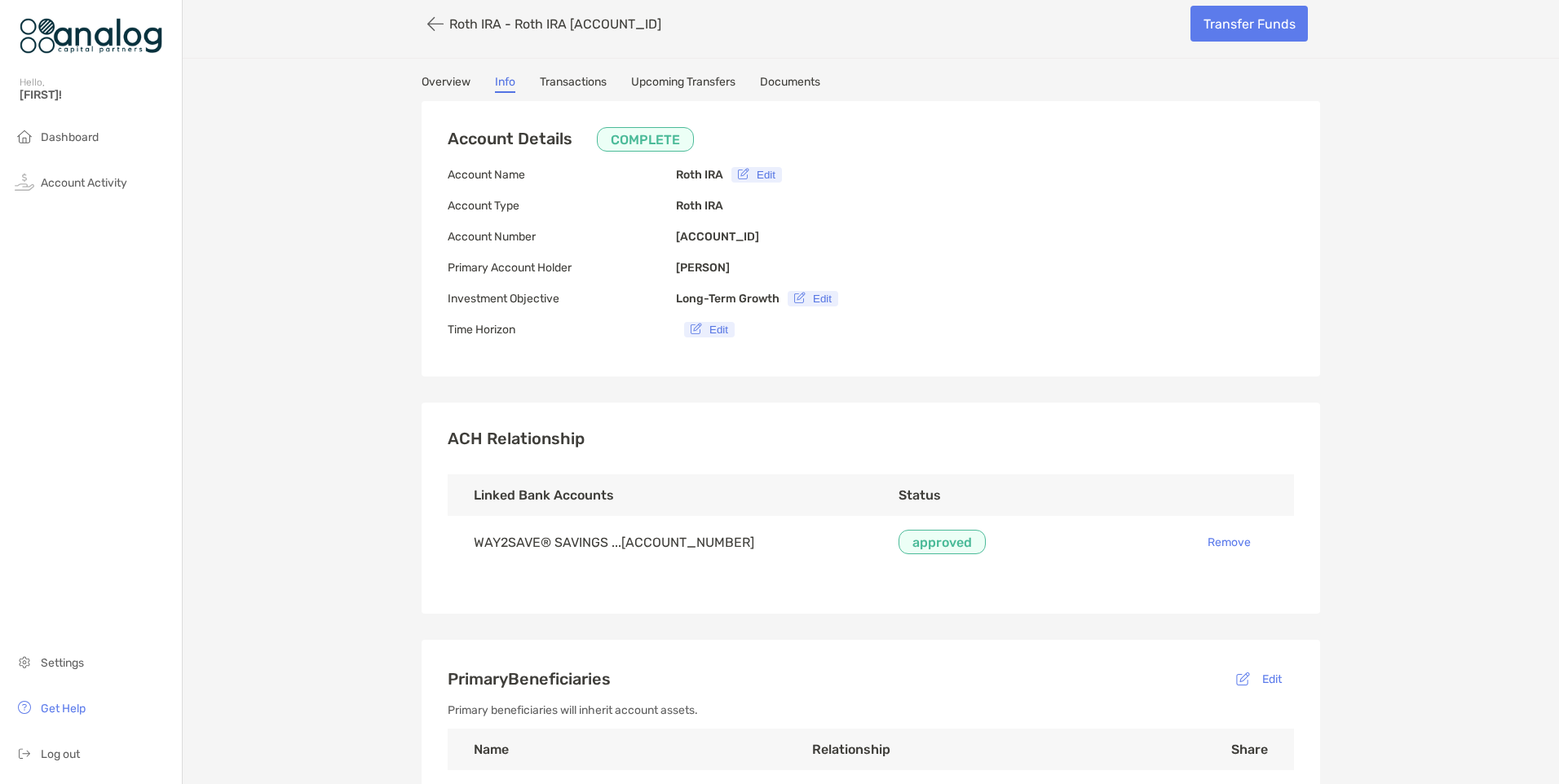 scroll, scrollTop: 0, scrollLeft: 0, axis: both 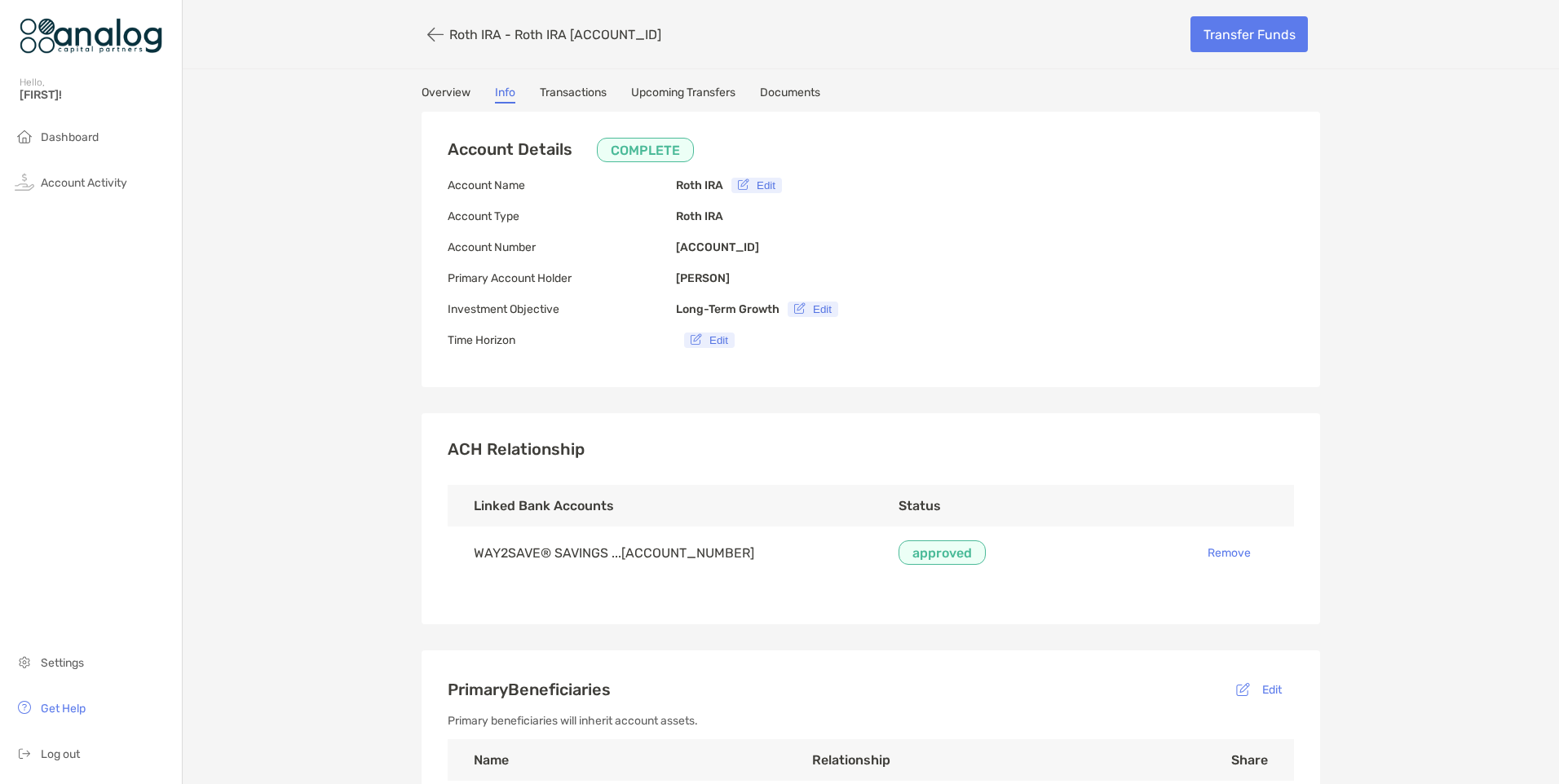 click on "Overview" at bounding box center [446, 95] 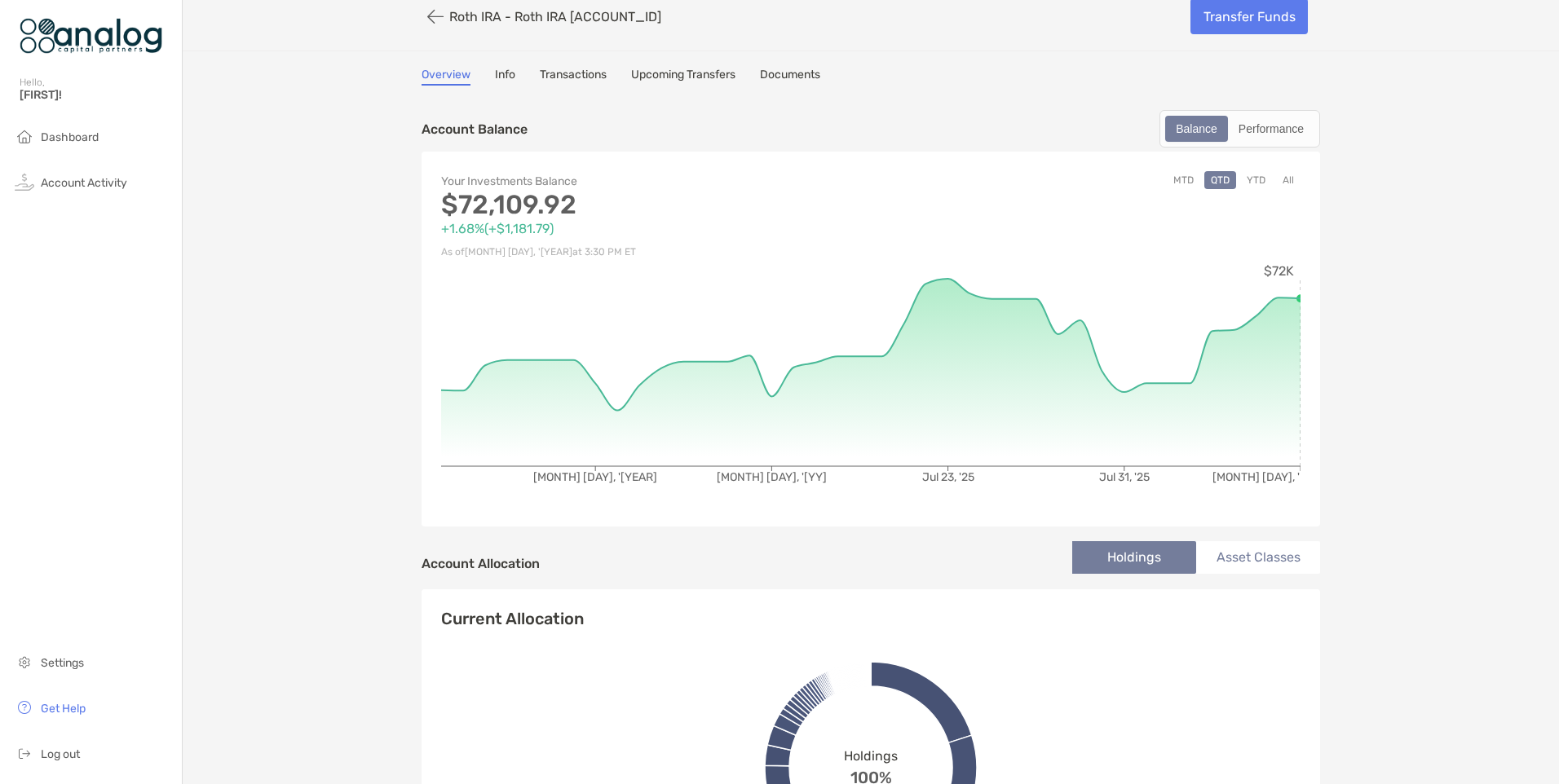 scroll, scrollTop: 0, scrollLeft: 0, axis: both 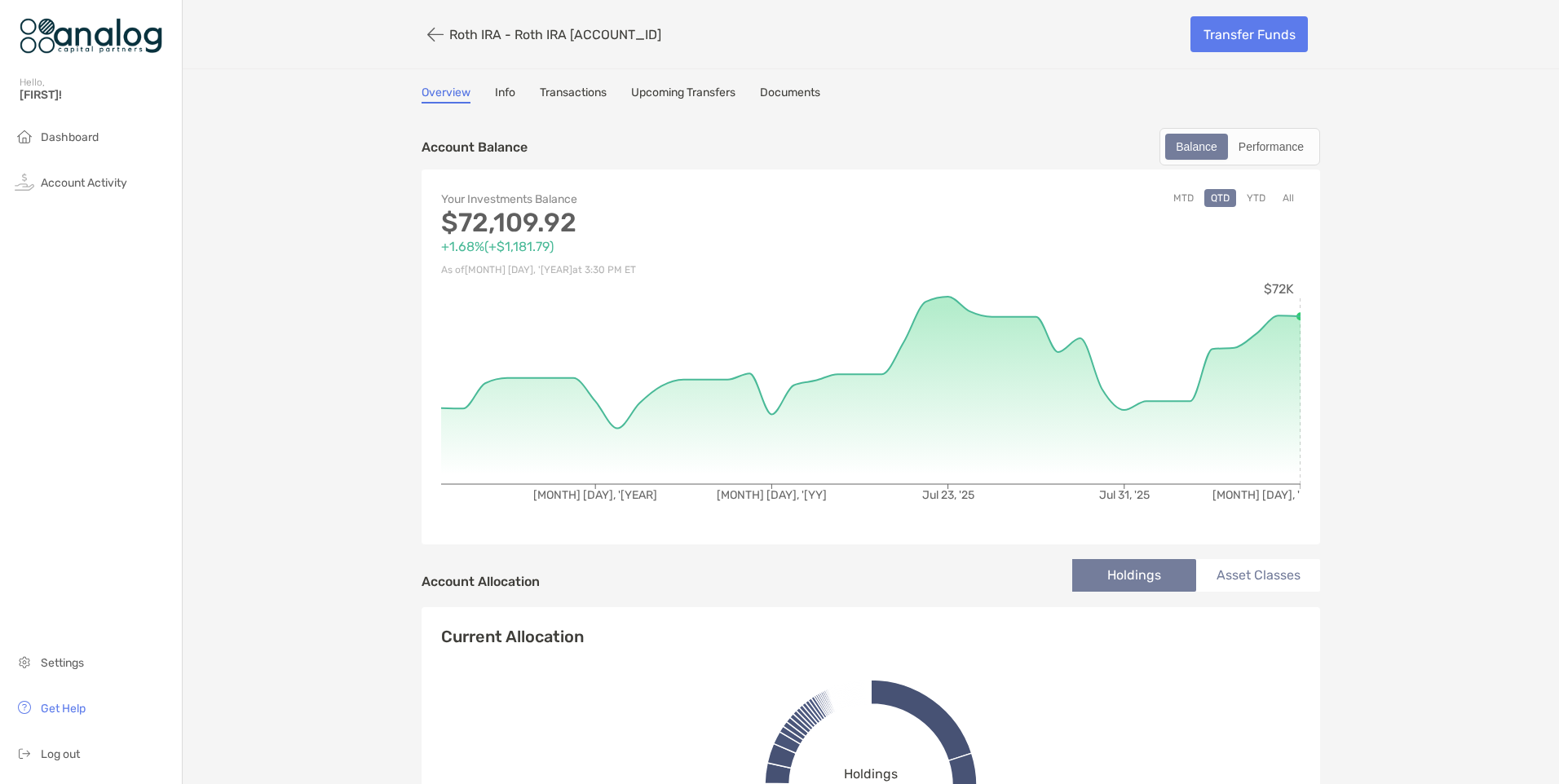 click on "Upcoming Transfers" at bounding box center (683, 95) 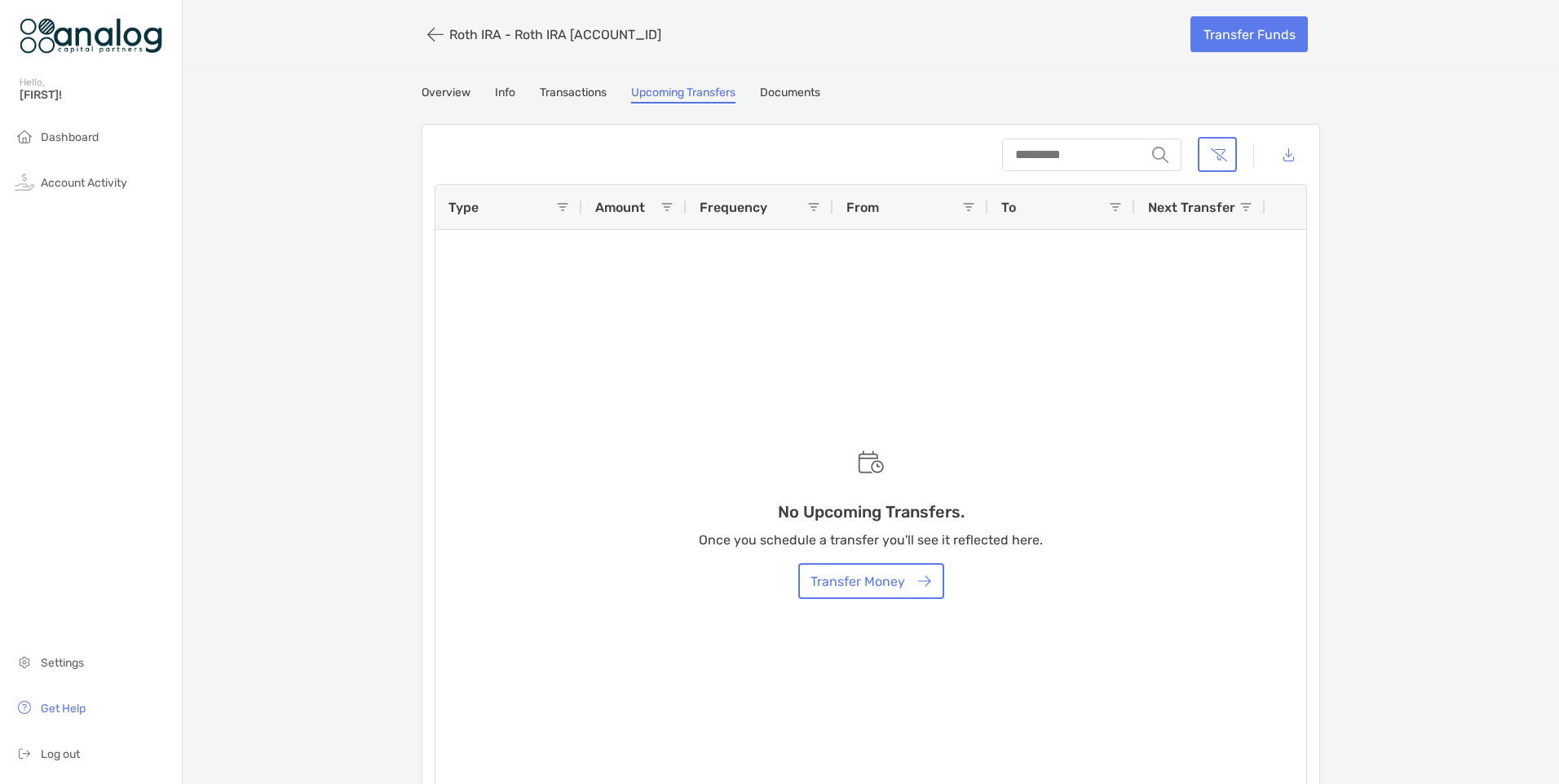 click on "Documents" at bounding box center [790, 95] 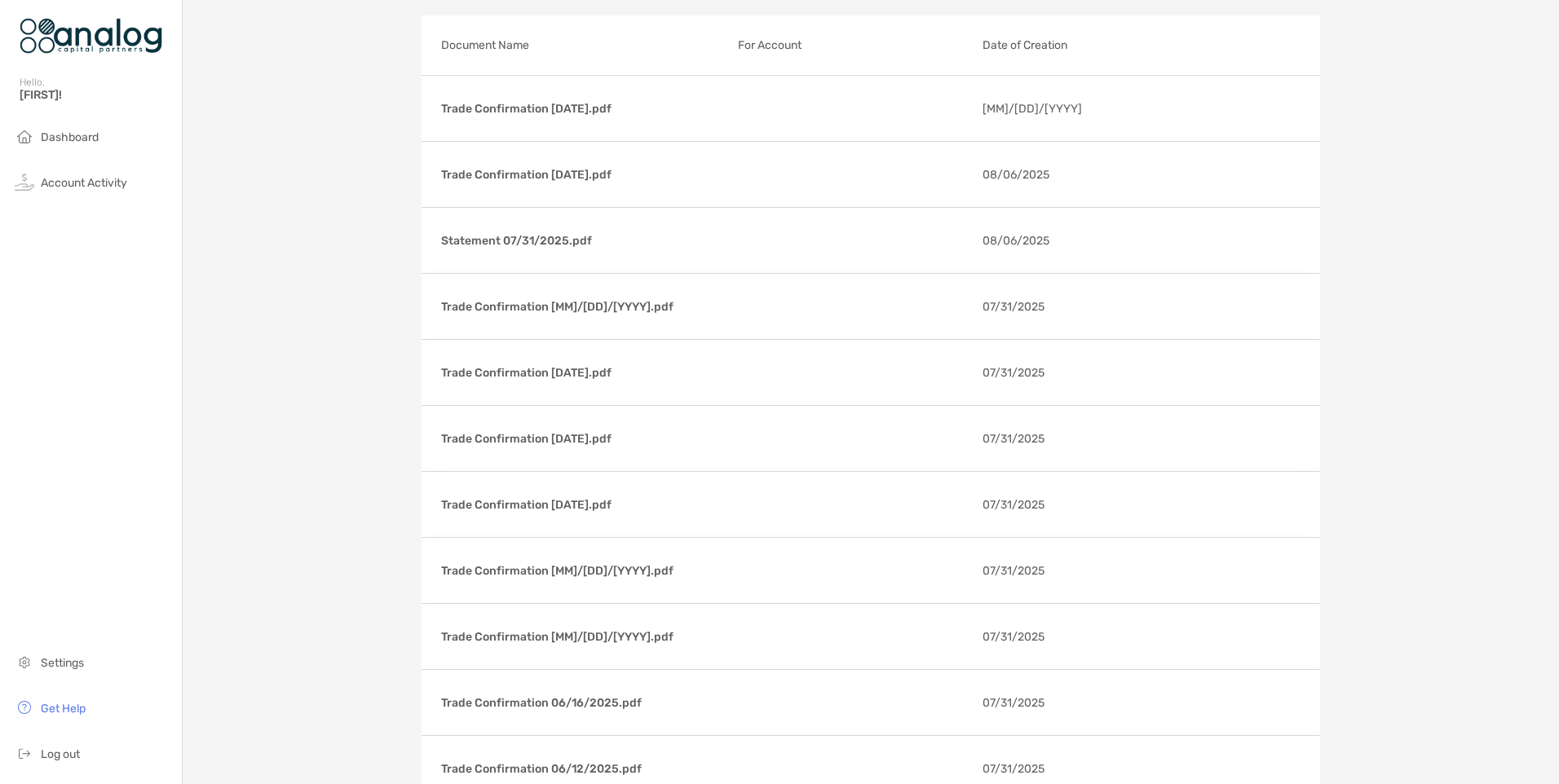 scroll, scrollTop: 0, scrollLeft: 0, axis: both 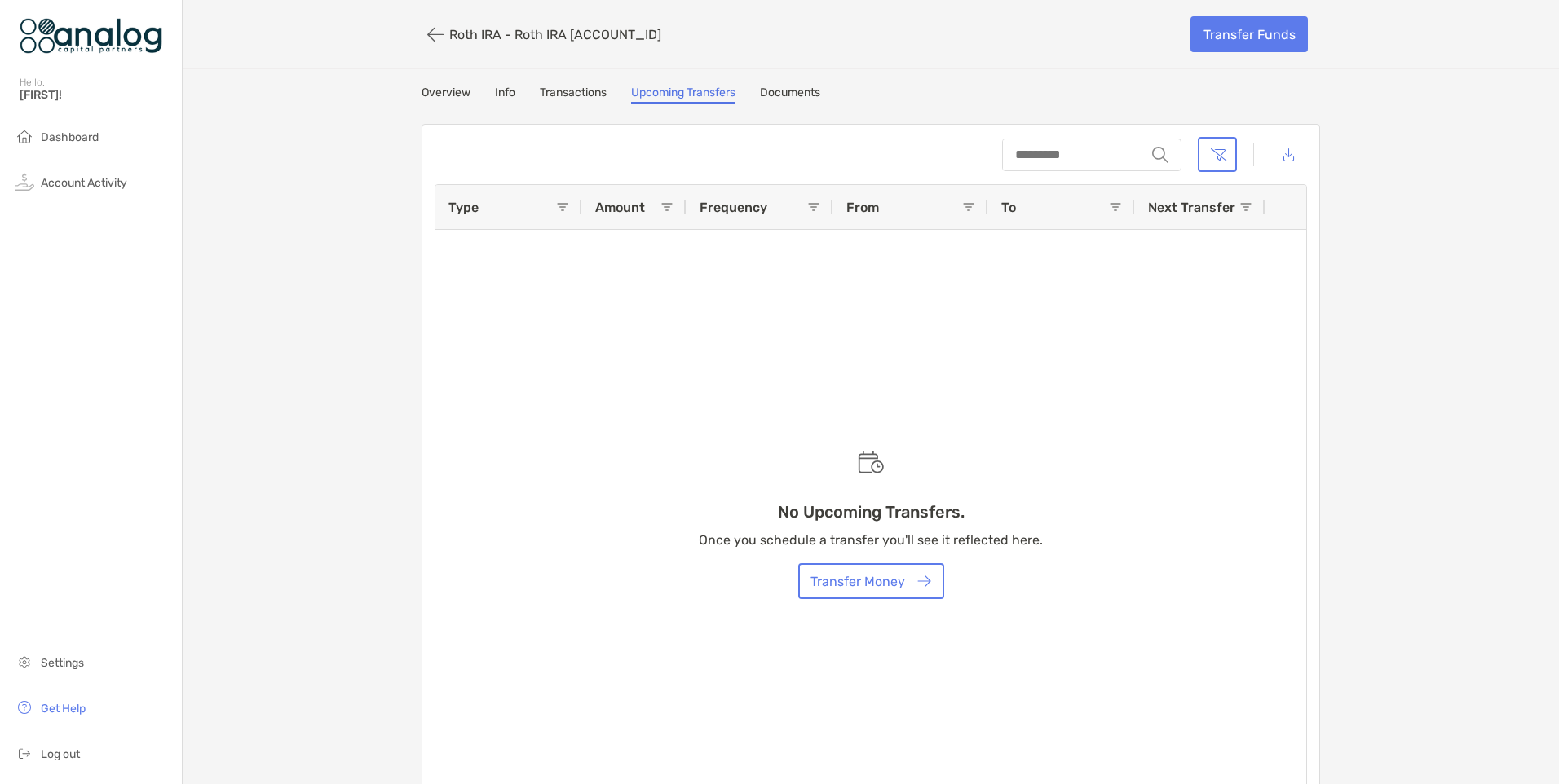 click on "Info" at bounding box center (505, 95) 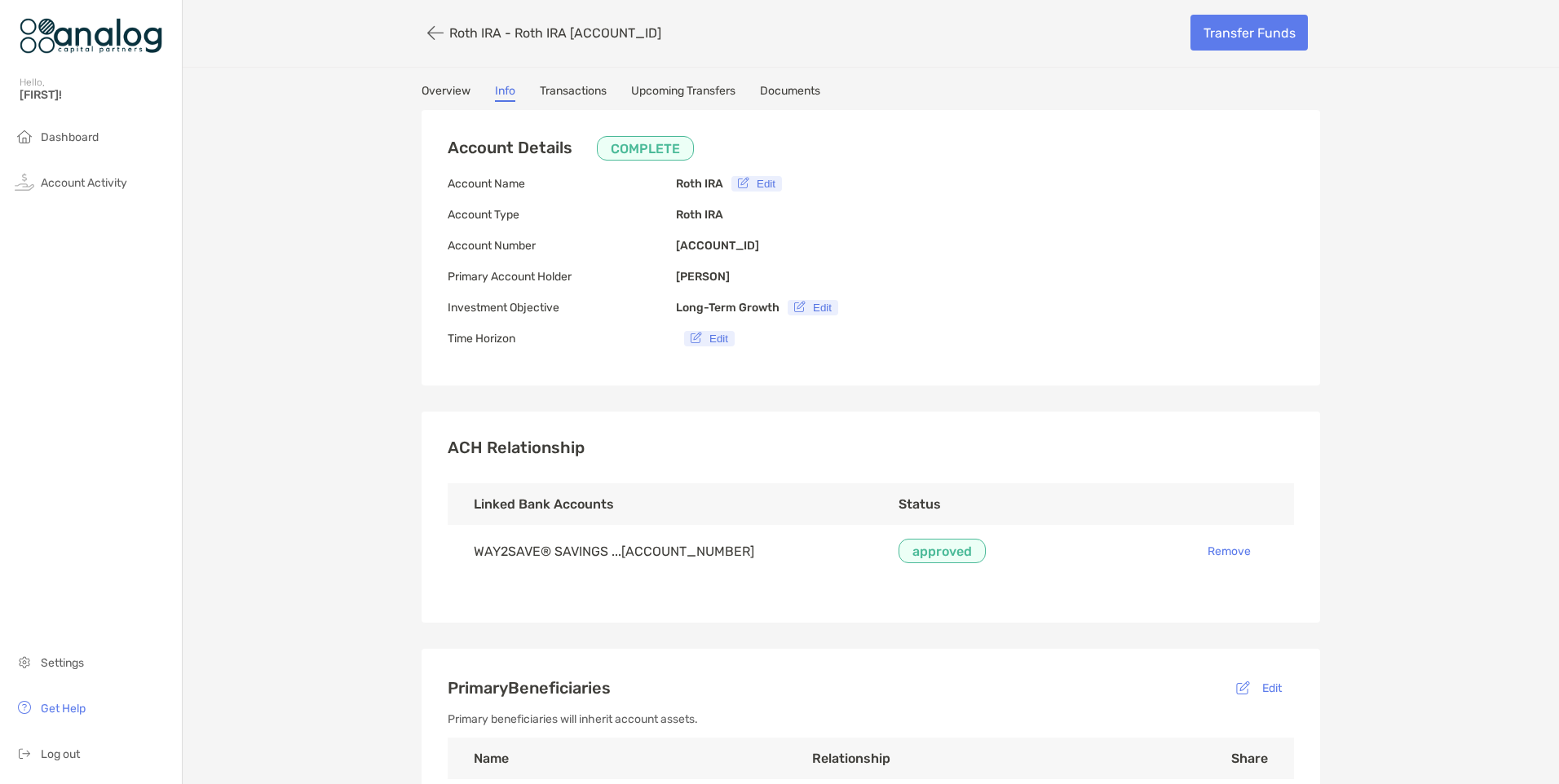 scroll, scrollTop: 0, scrollLeft: 0, axis: both 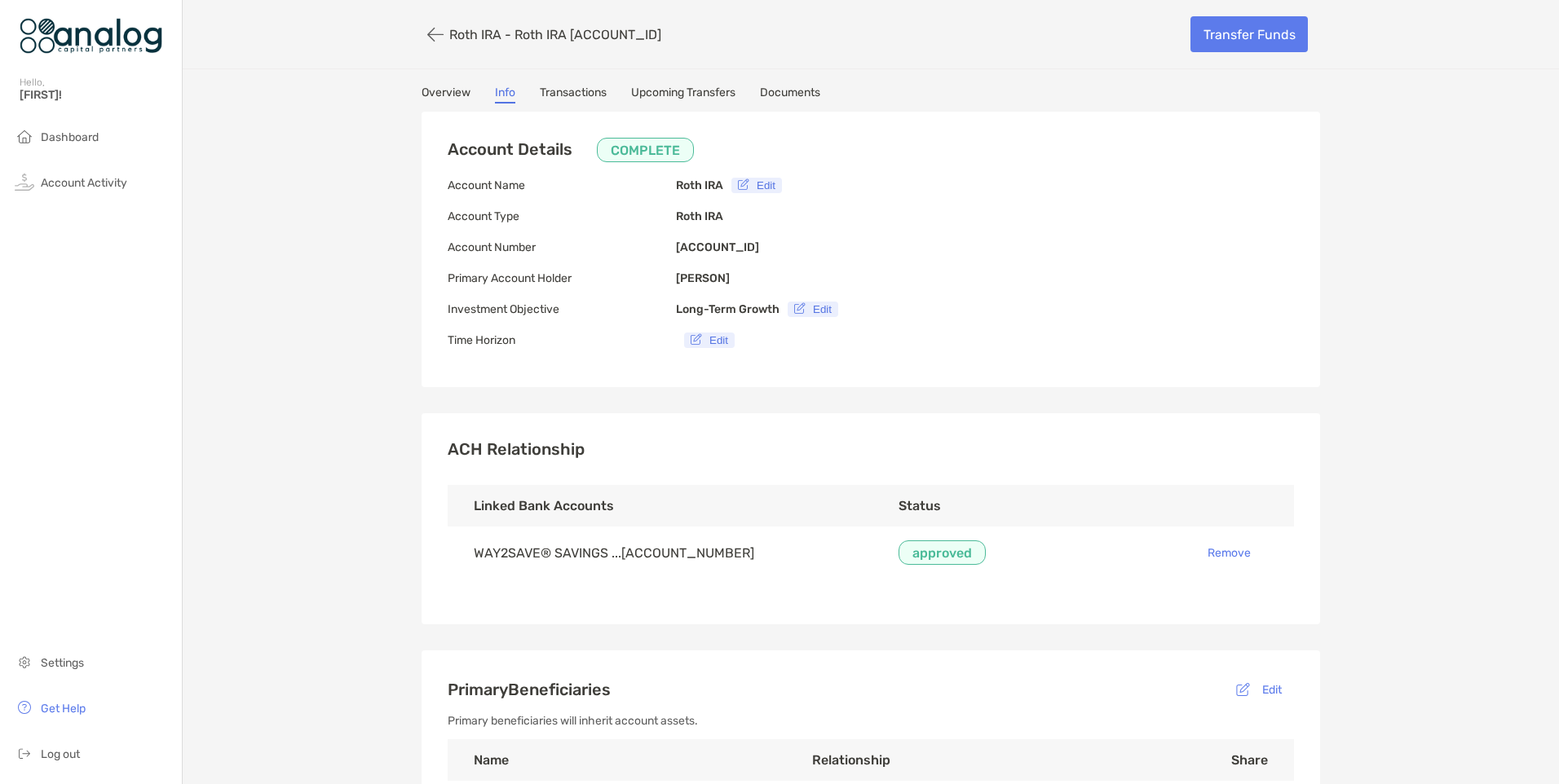 click on "Overview" at bounding box center (446, 95) 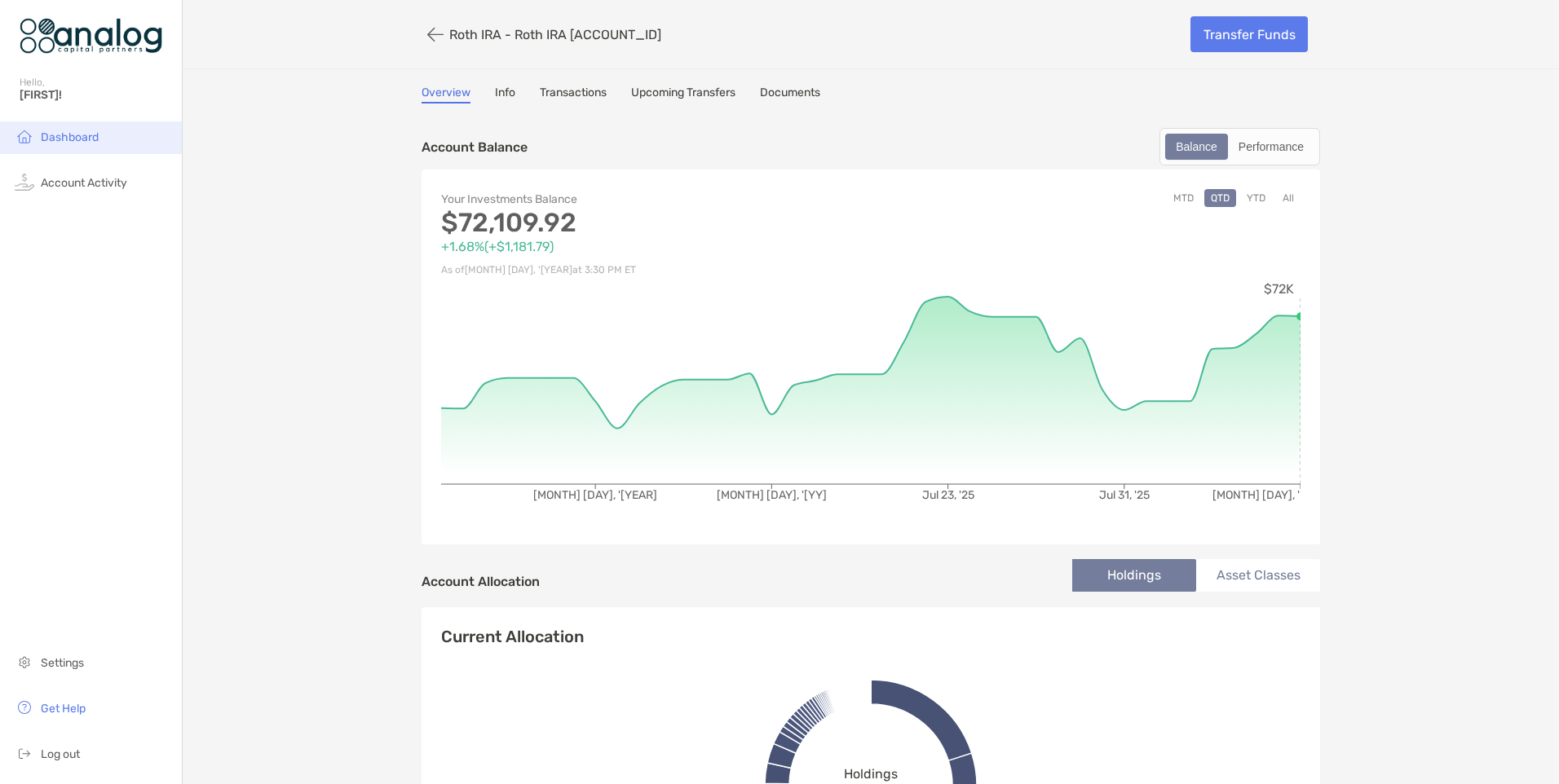 click on "Dashboard" at bounding box center [69, 137] 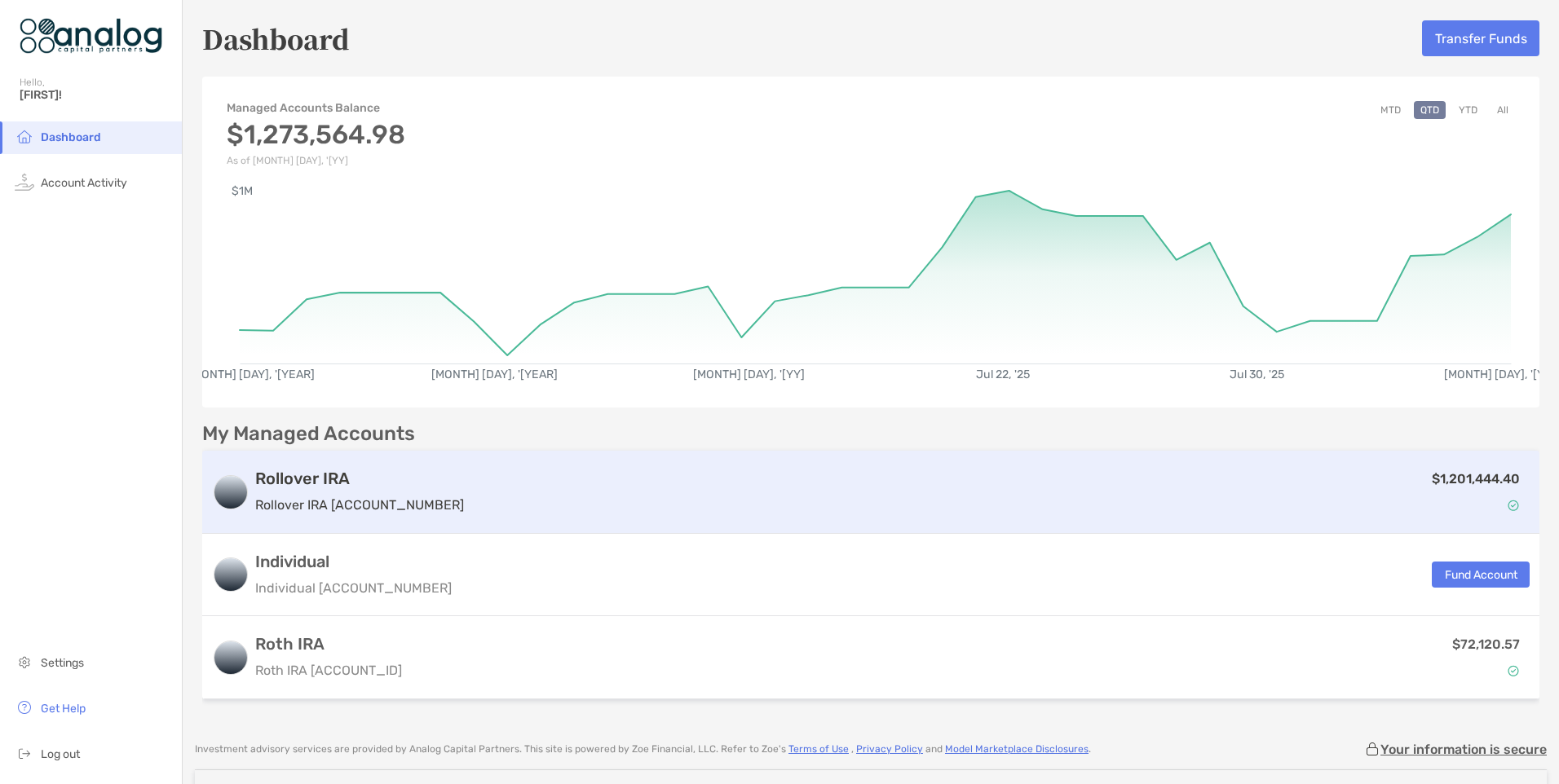 click on "$1,201,444.40" at bounding box center [1476, 478] 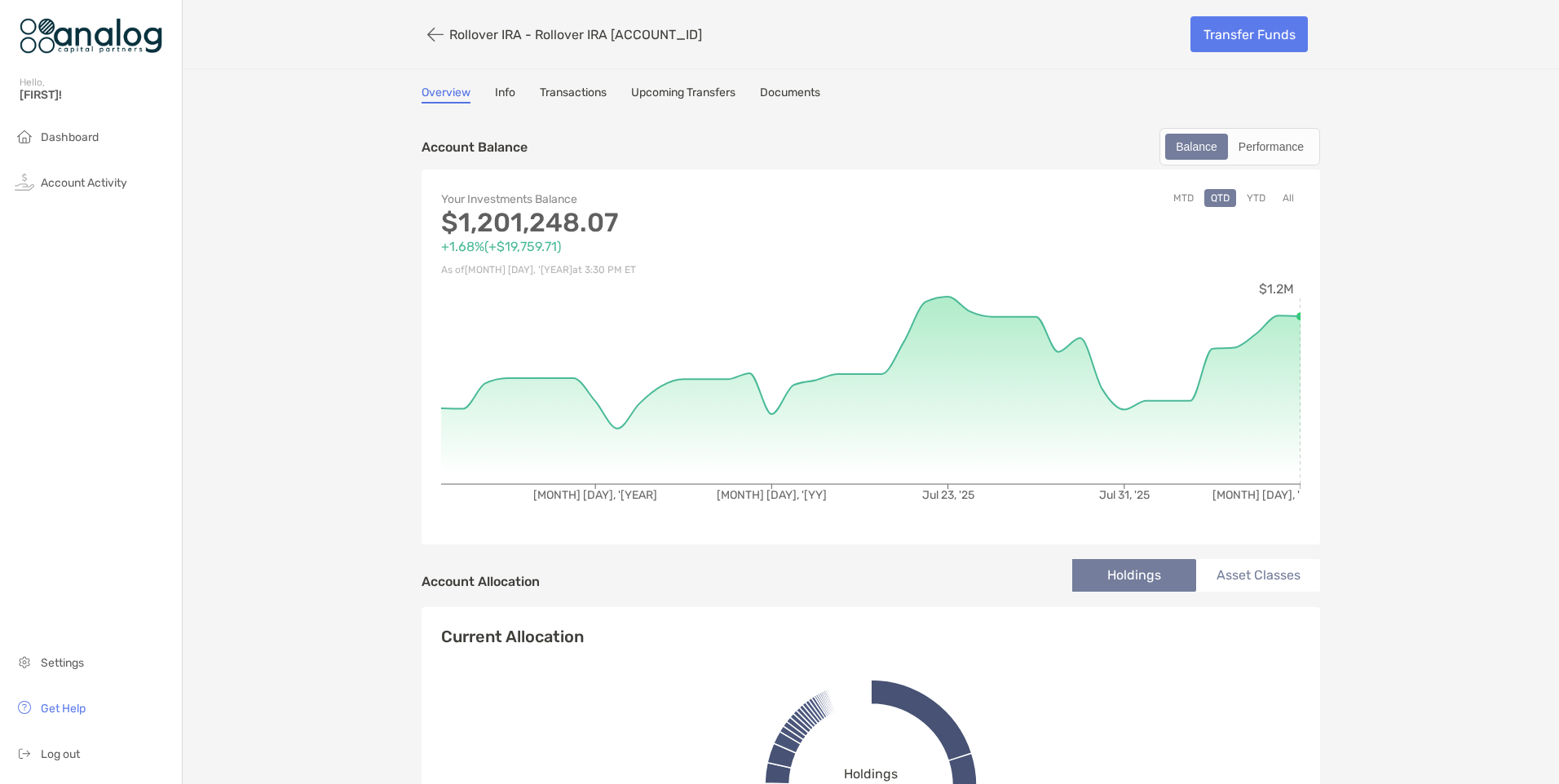 click on "YTD" at bounding box center (1256, 198) 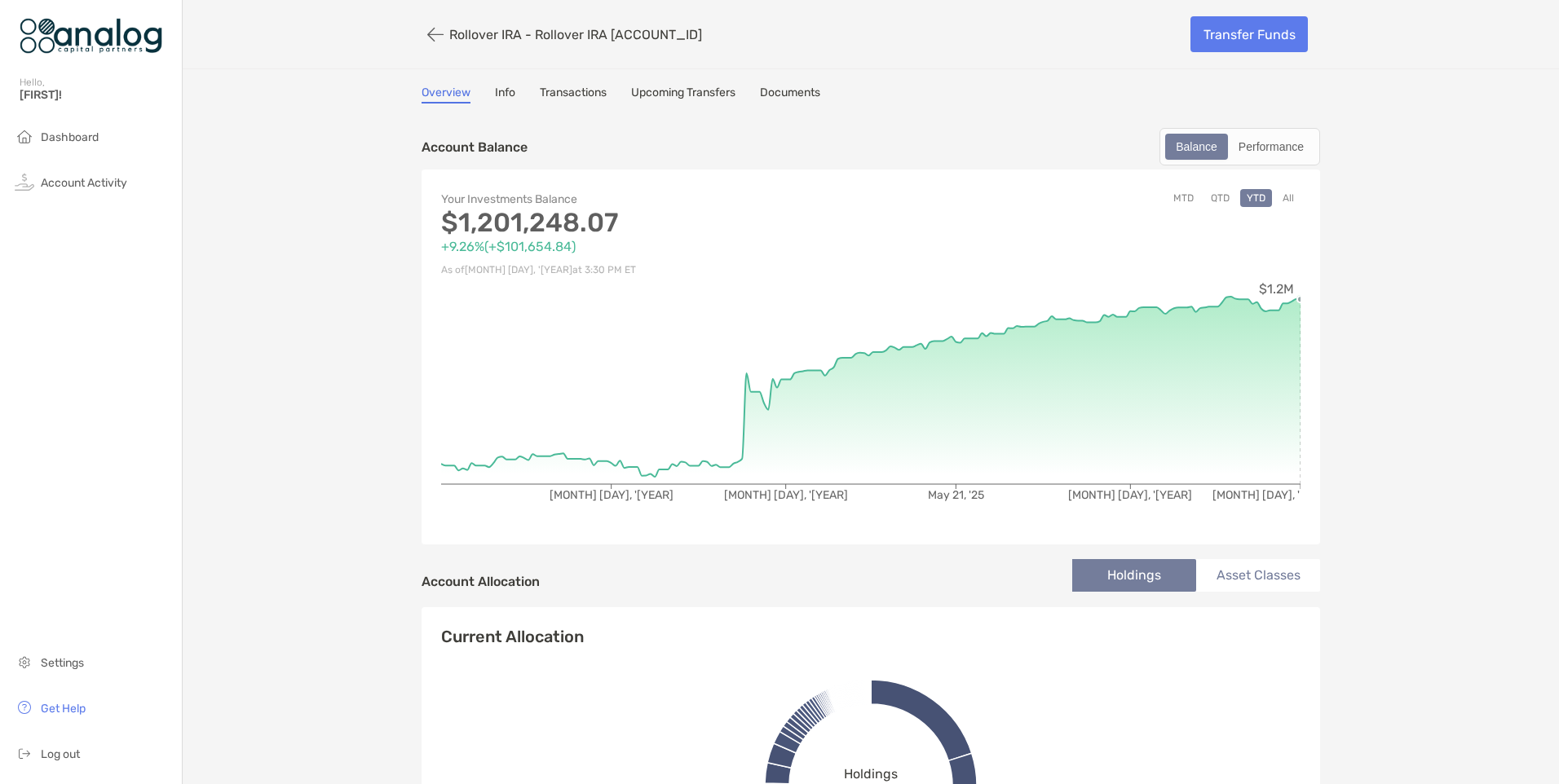 click 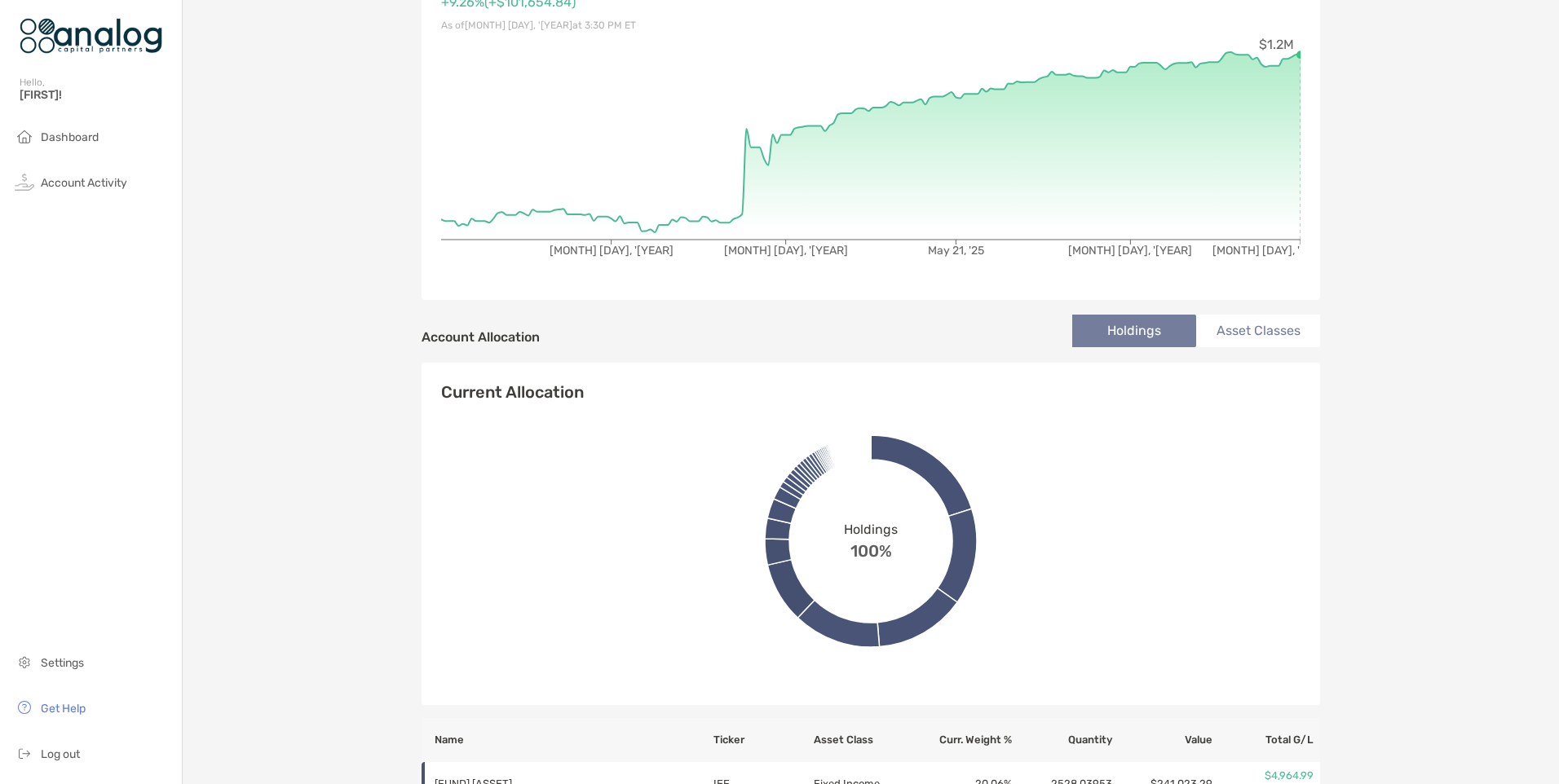 scroll, scrollTop: 0, scrollLeft: 0, axis: both 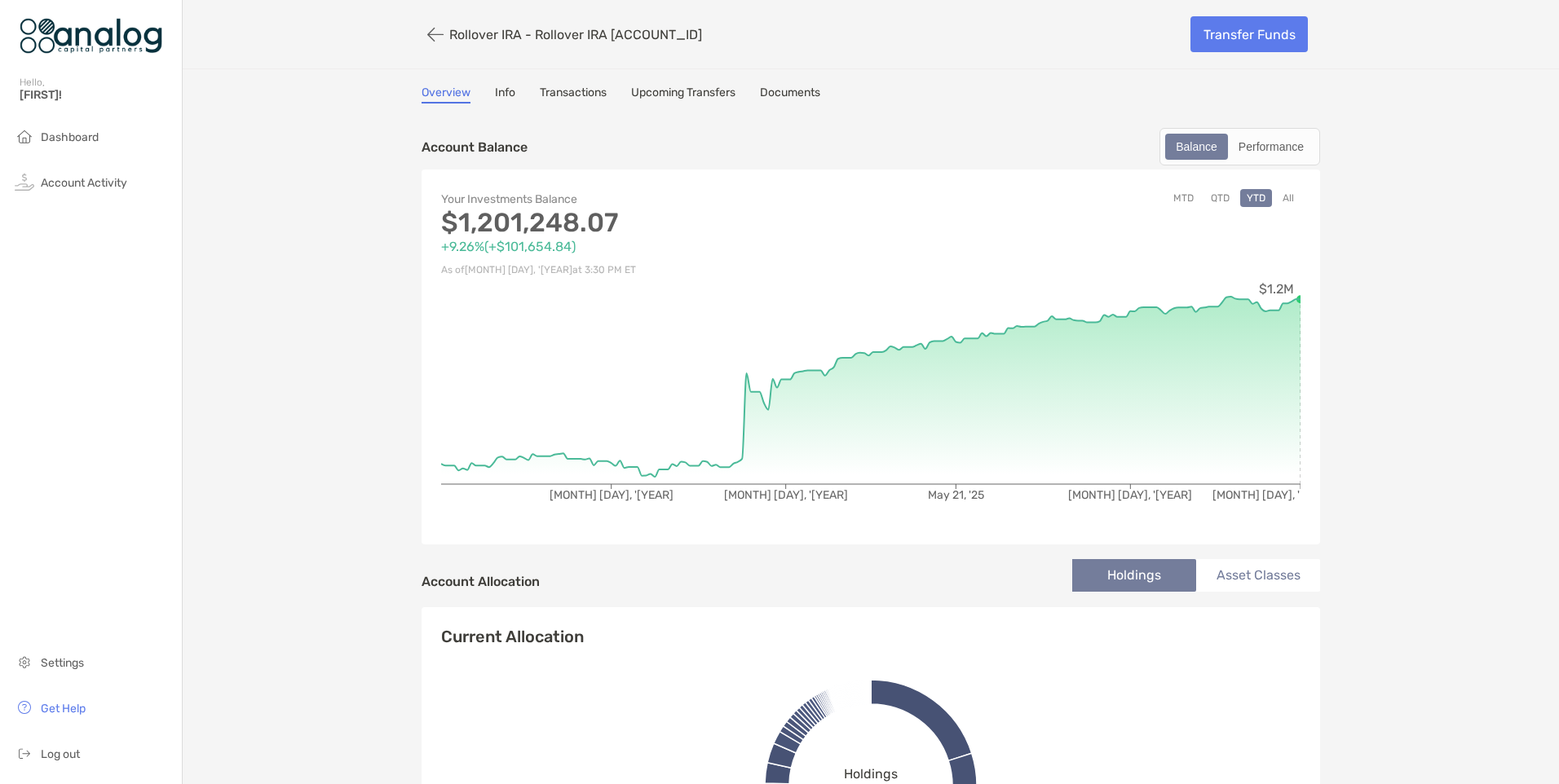 click on "Info" at bounding box center (505, 95) 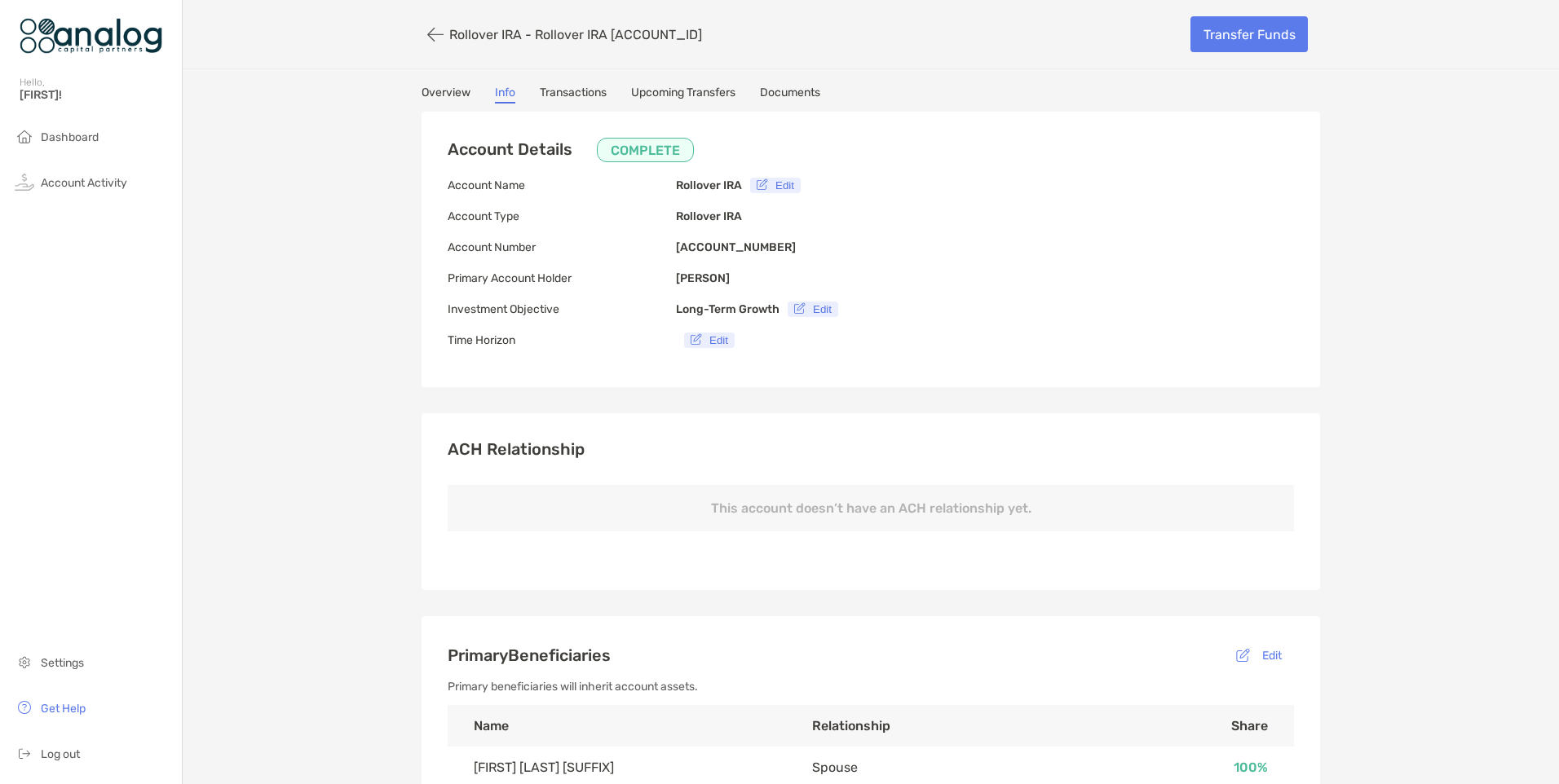 click on "Overview" at bounding box center (446, 95) 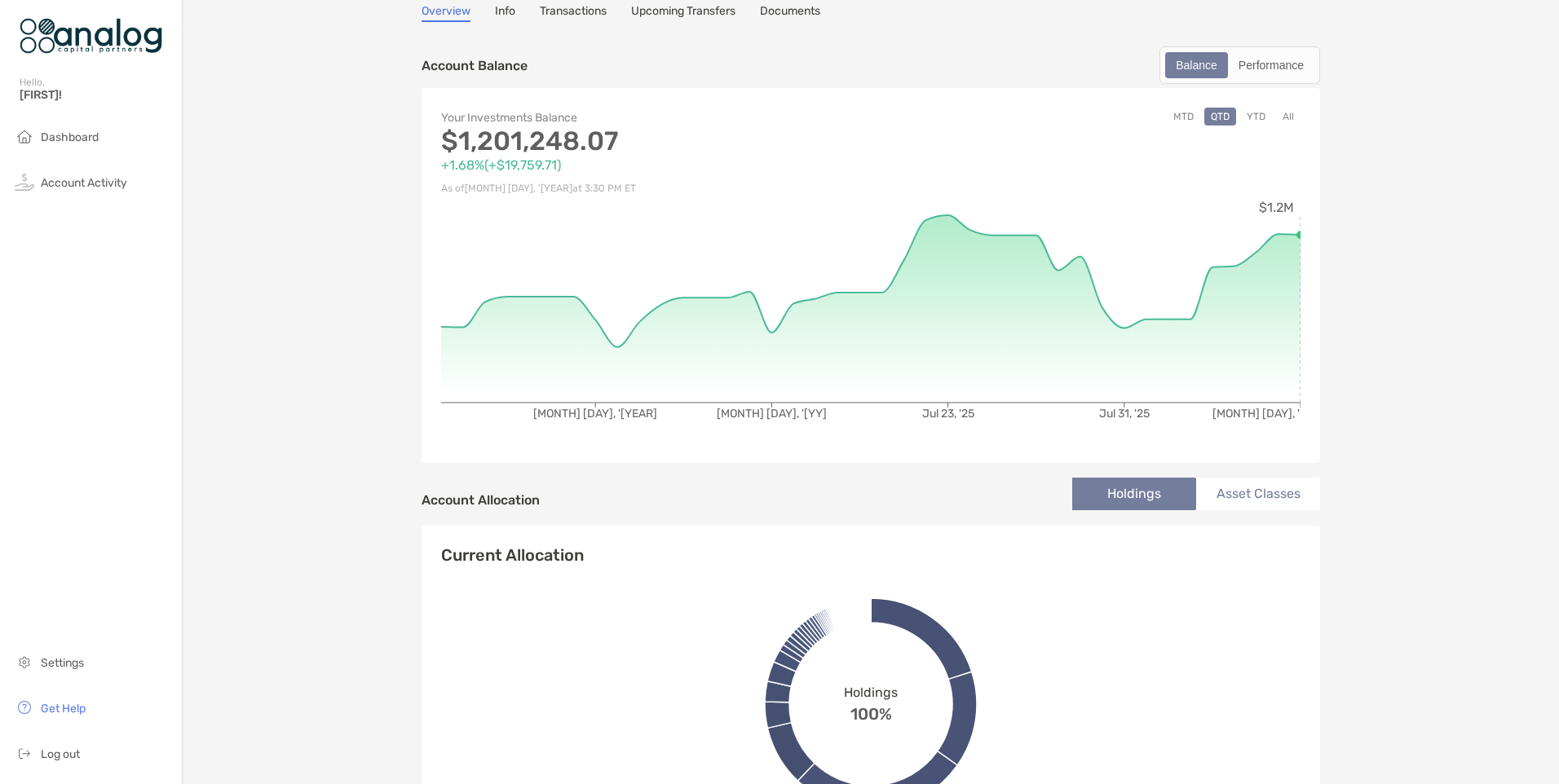 scroll, scrollTop: 0, scrollLeft: 0, axis: both 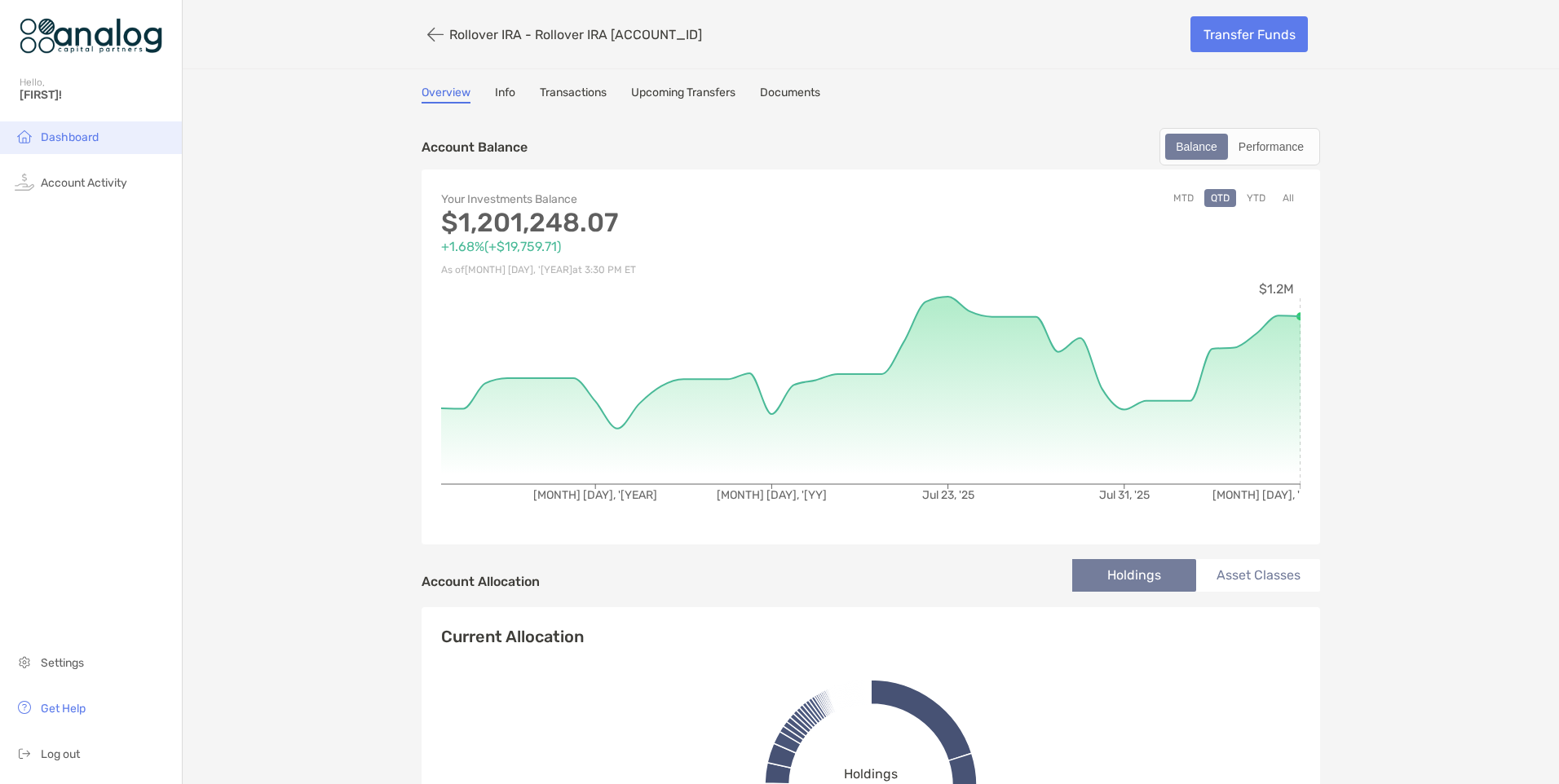 click on "Dashboard" at bounding box center [69, 137] 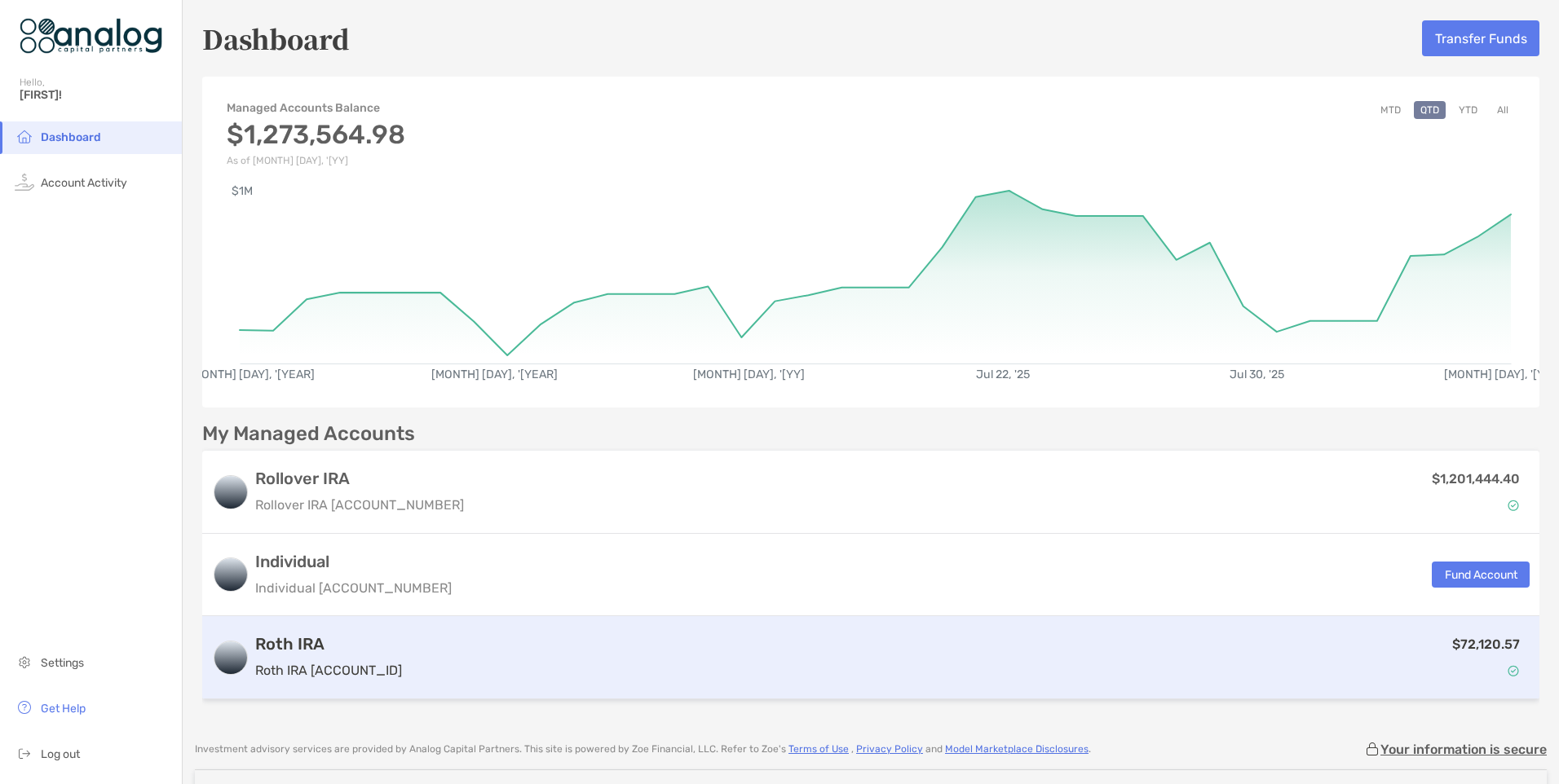 click on "$72,120.57" at bounding box center [1486, 644] 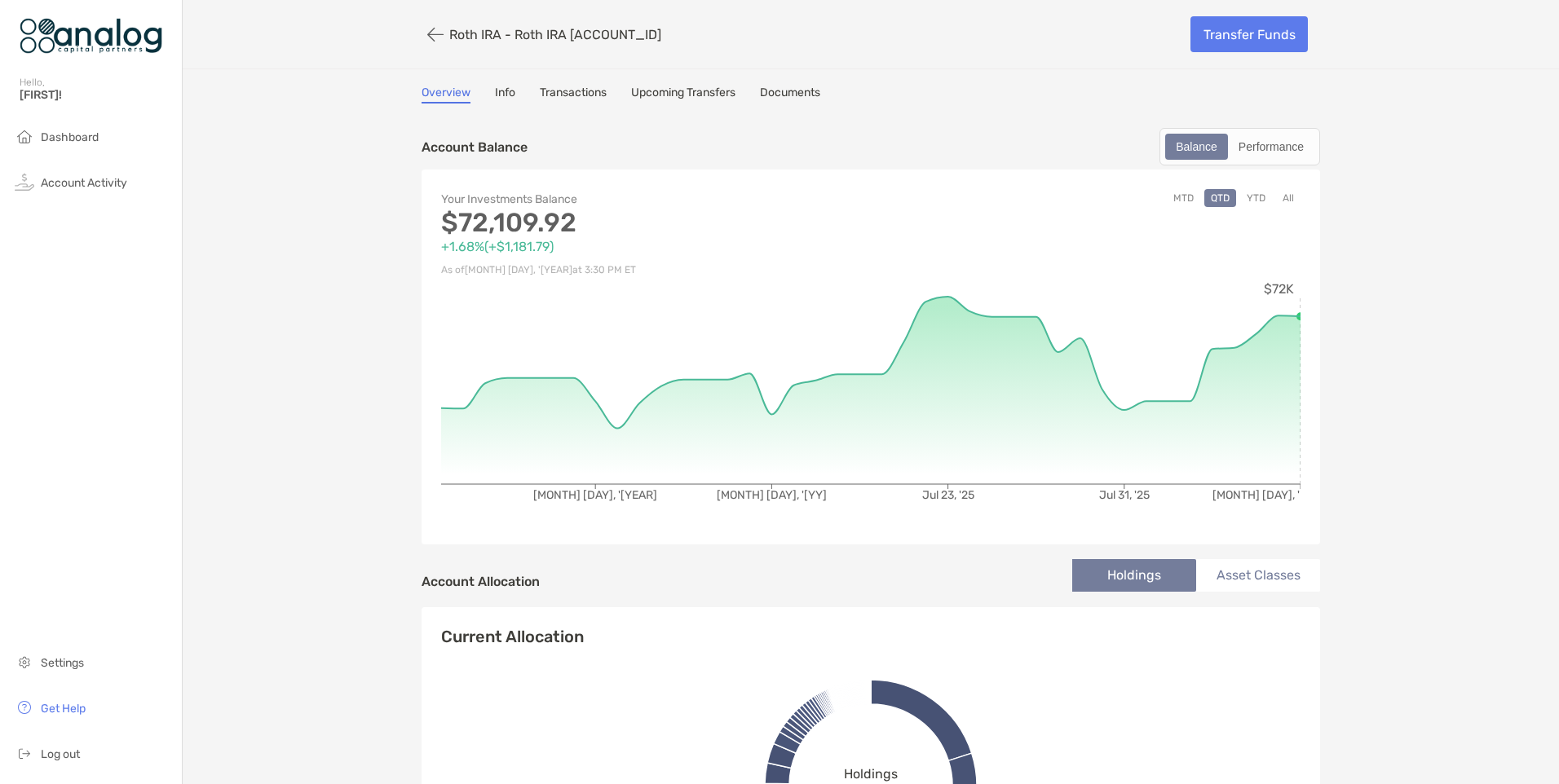 click on "Roth IRA - Roth IRA [ACCOUNT_ID] Transfer Funds Overview Info Transactions Upcoming Transfers Documents Account Balance Balance Performance Your Investments Balance +1.68% ( +[AMOUNT] ) As of [MONTH] [DAY], '[YY] at 3:30 PM ET MTD QTD YTD All [MONTH] [DAY], '[YY] [MONTH] [DAY], '[YY] [MONTH] [DAY], '[YY] [MONTH] [DAY], '[YY] [MONTH] [DAY], '[YY] Name Ticker Asset Class Curr. Weight % Quantity Value Total G/L iShares 7-10 Year Treasury Bond ETF IEF Fixed Income 20.06 % [QUANTITY] $[VALUE] $[AMOUNT] (1.02%) Vanguard Real Estate Index Fund ETF VNQ Equity 14.75 % [QUANTITY] $[VALUE] $-520.61 (-4.64%) Sprott Physical Gold Trust Unit PHYS Equity 13.93 % [QUANTITY] $[VALUE] $[AMOUNT] (17.72%) iShares S&P/Citigroup International Treasury Bond IGOV Fixed Income 13.41 % [QUANTITY] $[VALUE] $[AMOUNT] (2.7%) Vanguard S&P 500 ETF VOO Equity 9.25 % [QUANTITY] $[VALUE] $[AMOUNT] (6.07%) Sprott Physical Silver Trust Units PSLV Equity 4.01 % [QUANTITY] $[VALUE]" at bounding box center [871, 3998] 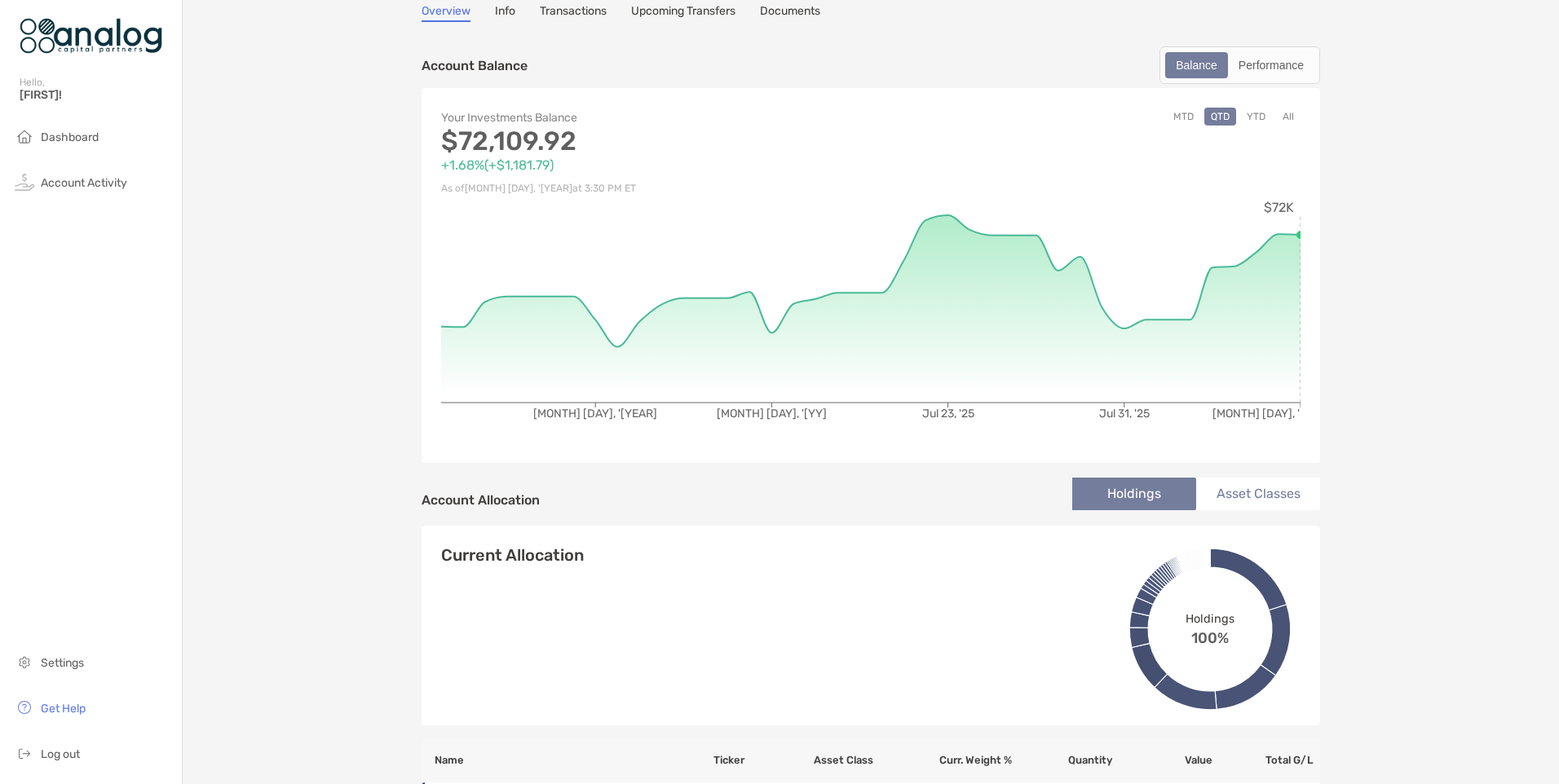 scroll, scrollTop: 0, scrollLeft: 0, axis: both 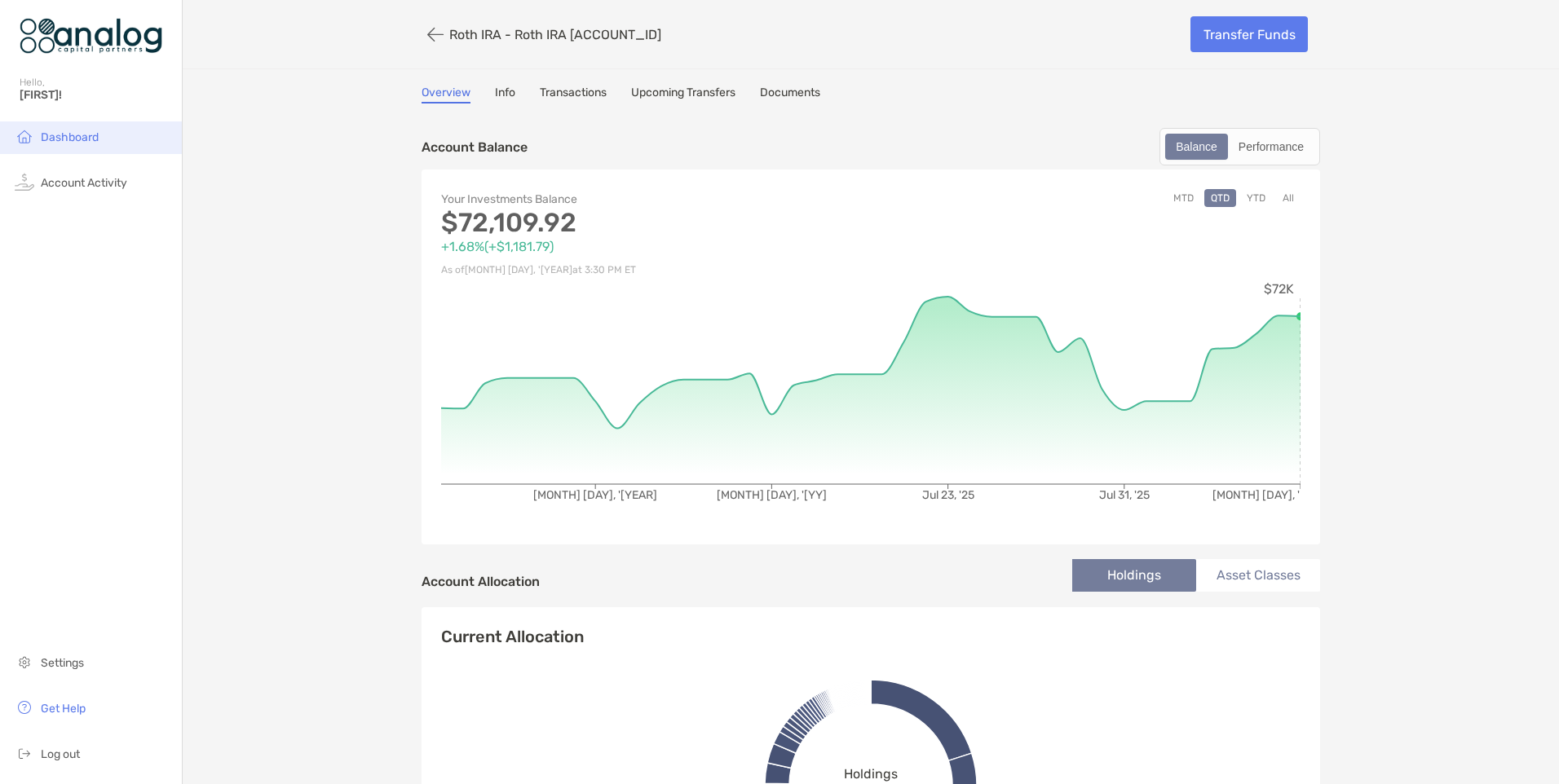 drag, startPoint x: 77, startPoint y: 122, endPoint x: 83, endPoint y: 134, distance: 13 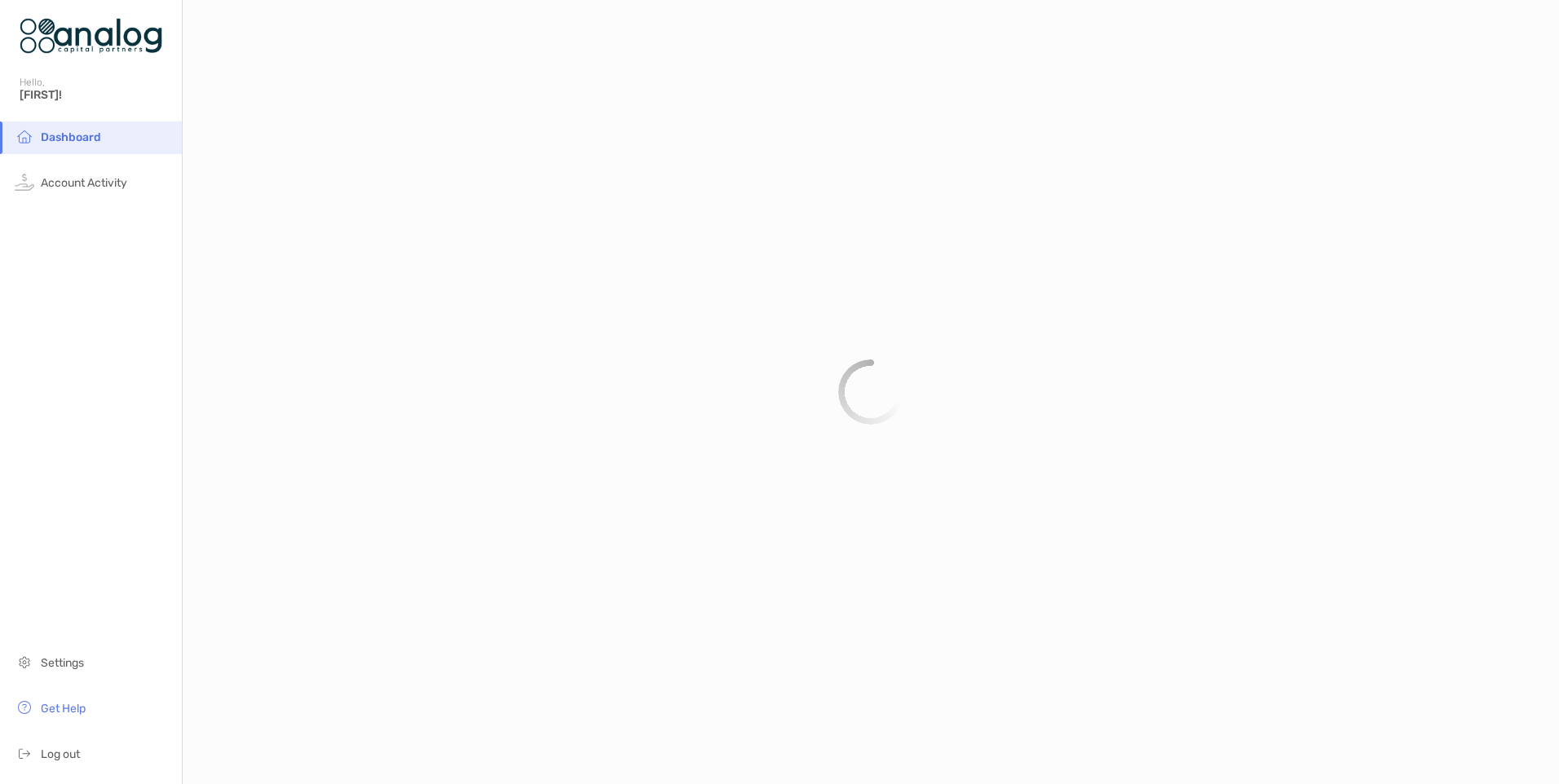 click on "Dashboard" at bounding box center [71, 137] 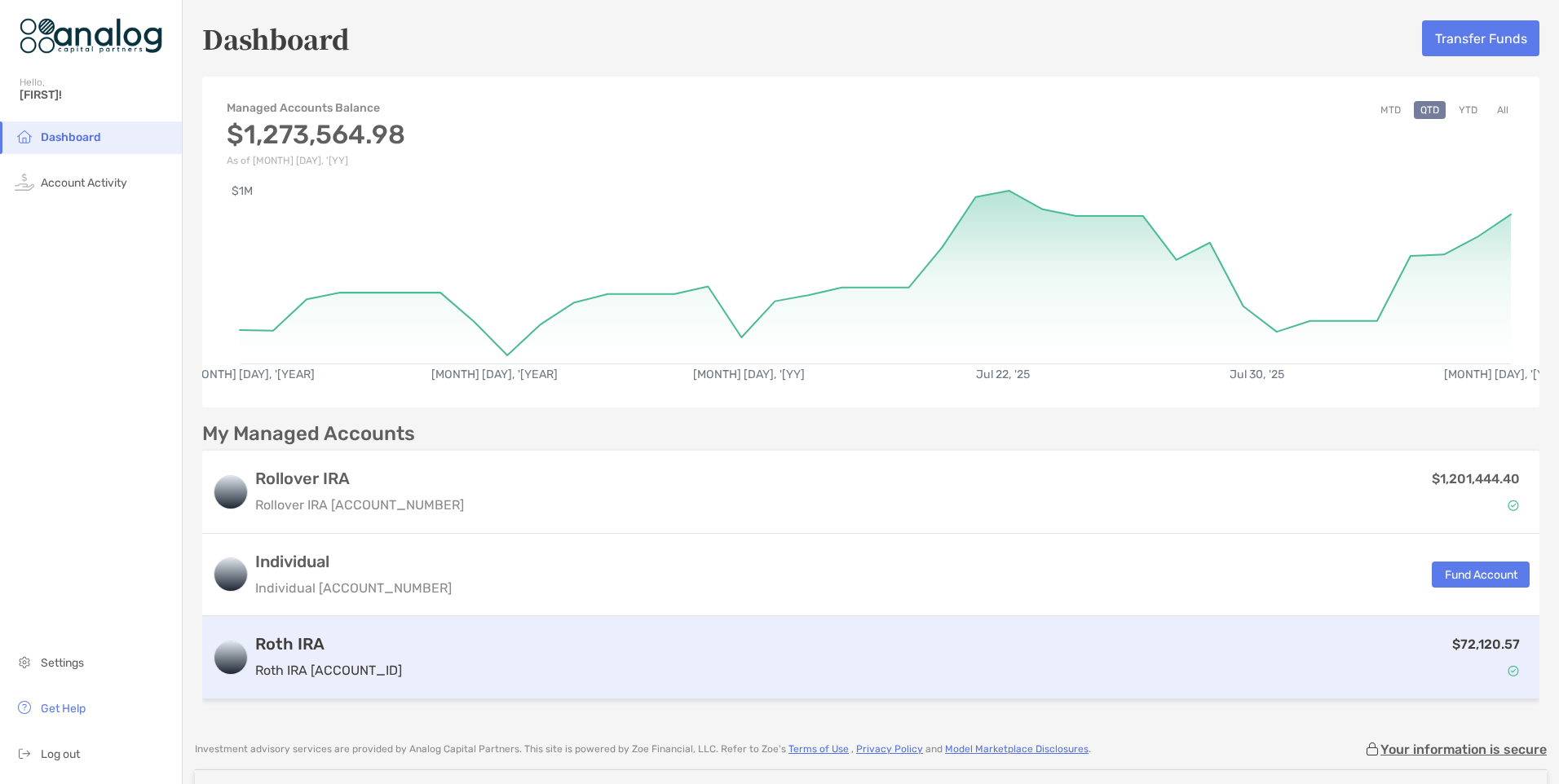 click on "$72,120.57" at bounding box center [1486, 644] 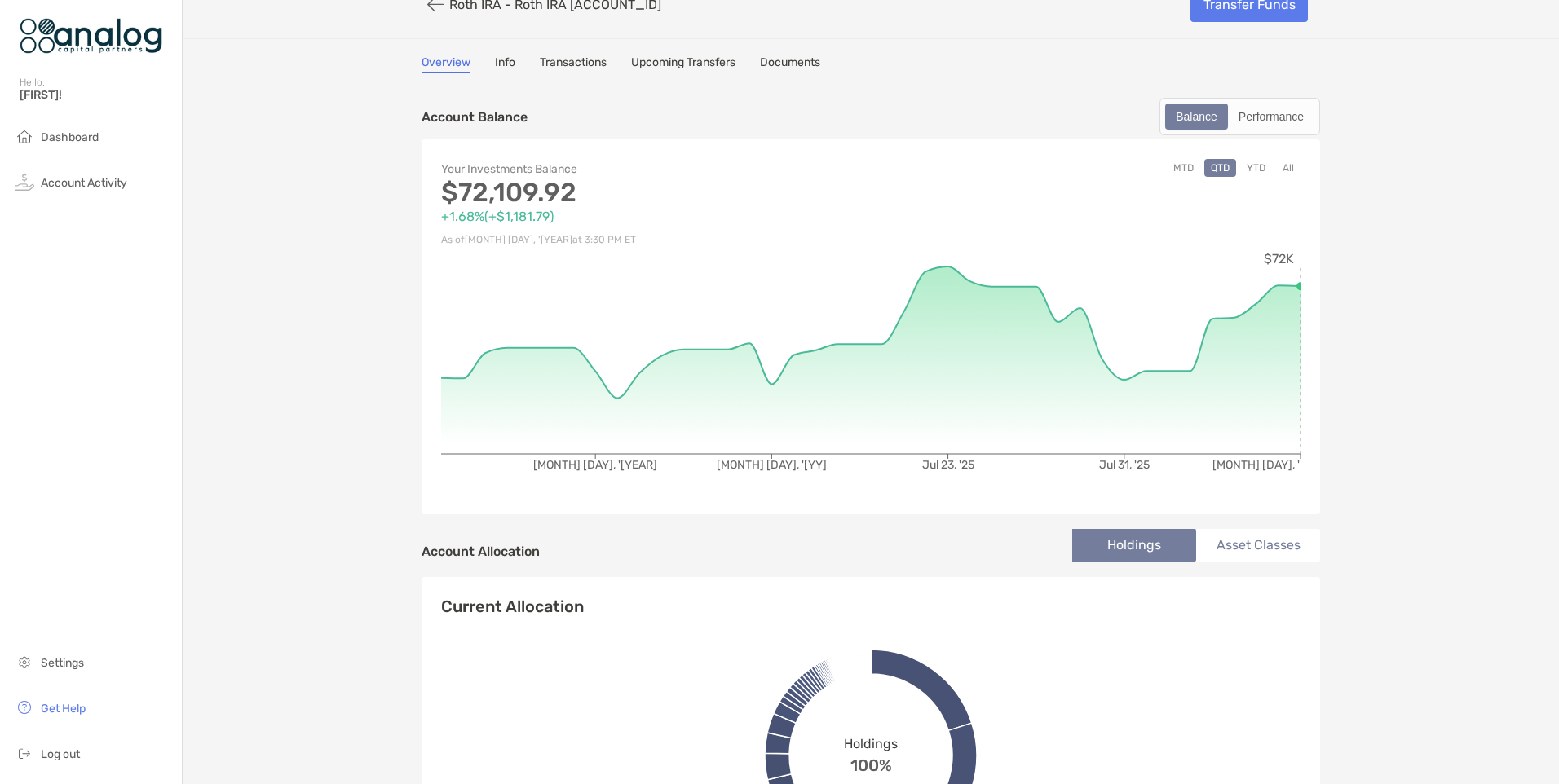scroll, scrollTop: 0, scrollLeft: 0, axis: both 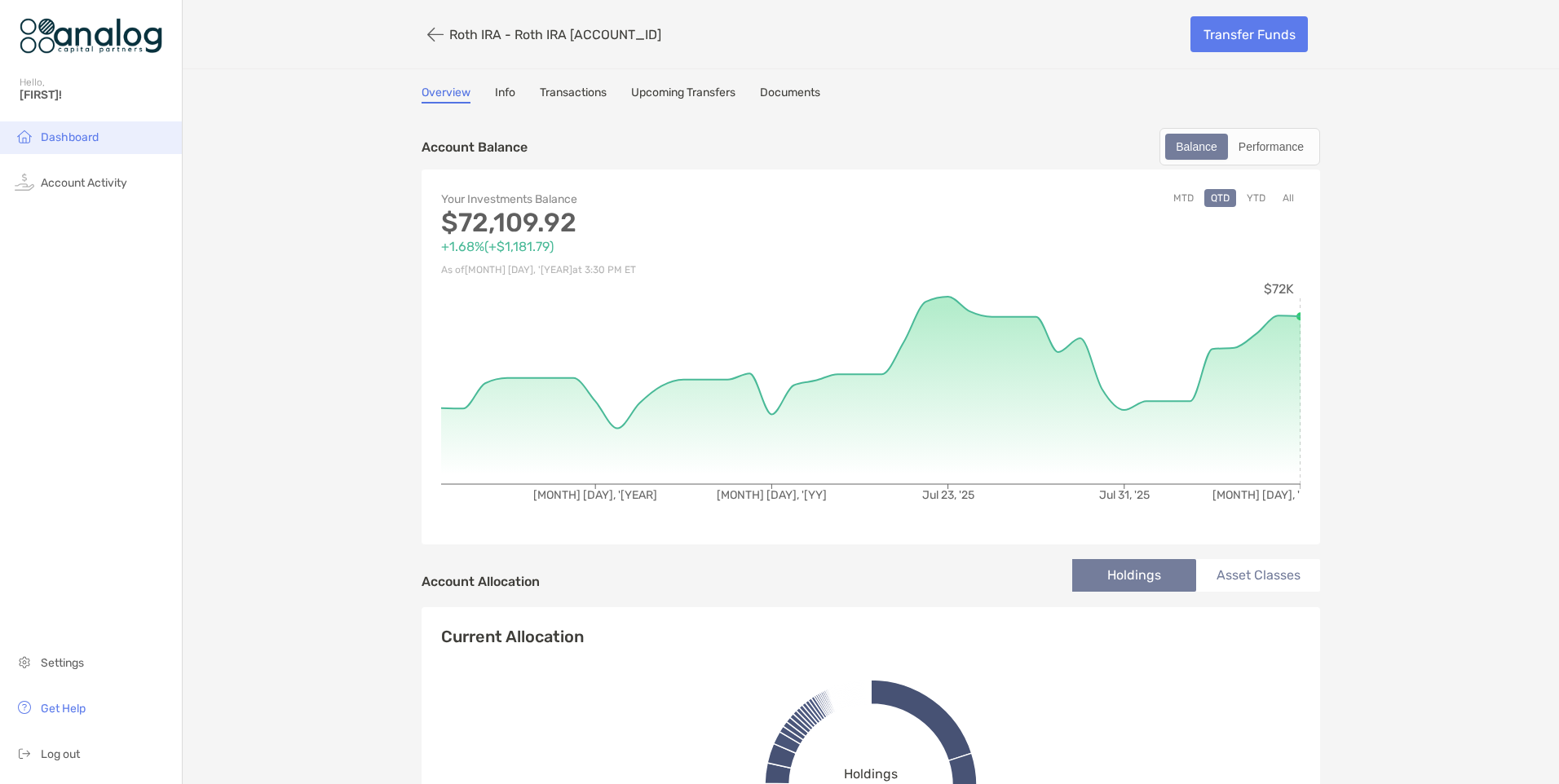 click on "Dashboard" at bounding box center (69, 137) 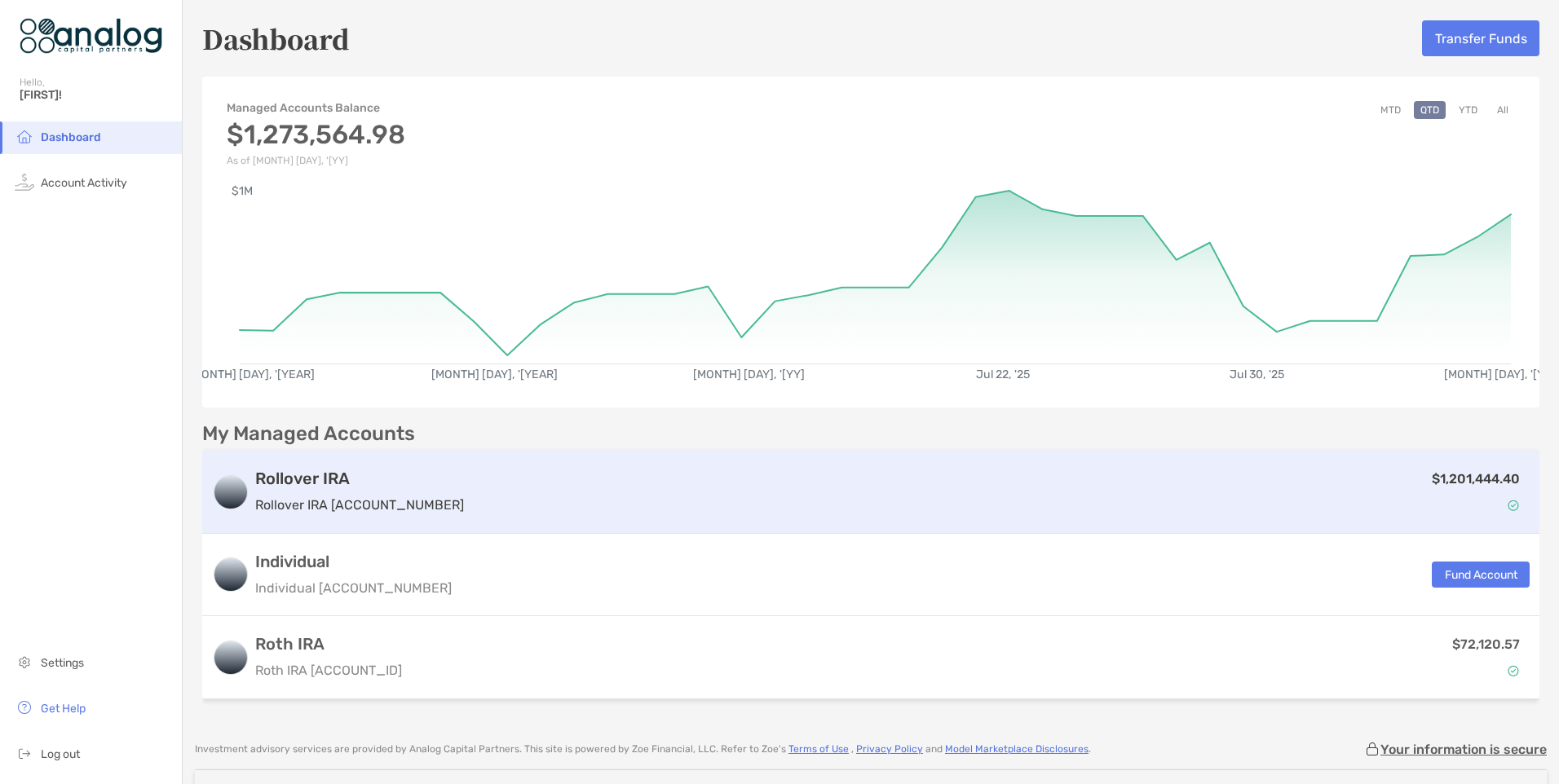 click on "Rollover IRA" at bounding box center (360, 478) 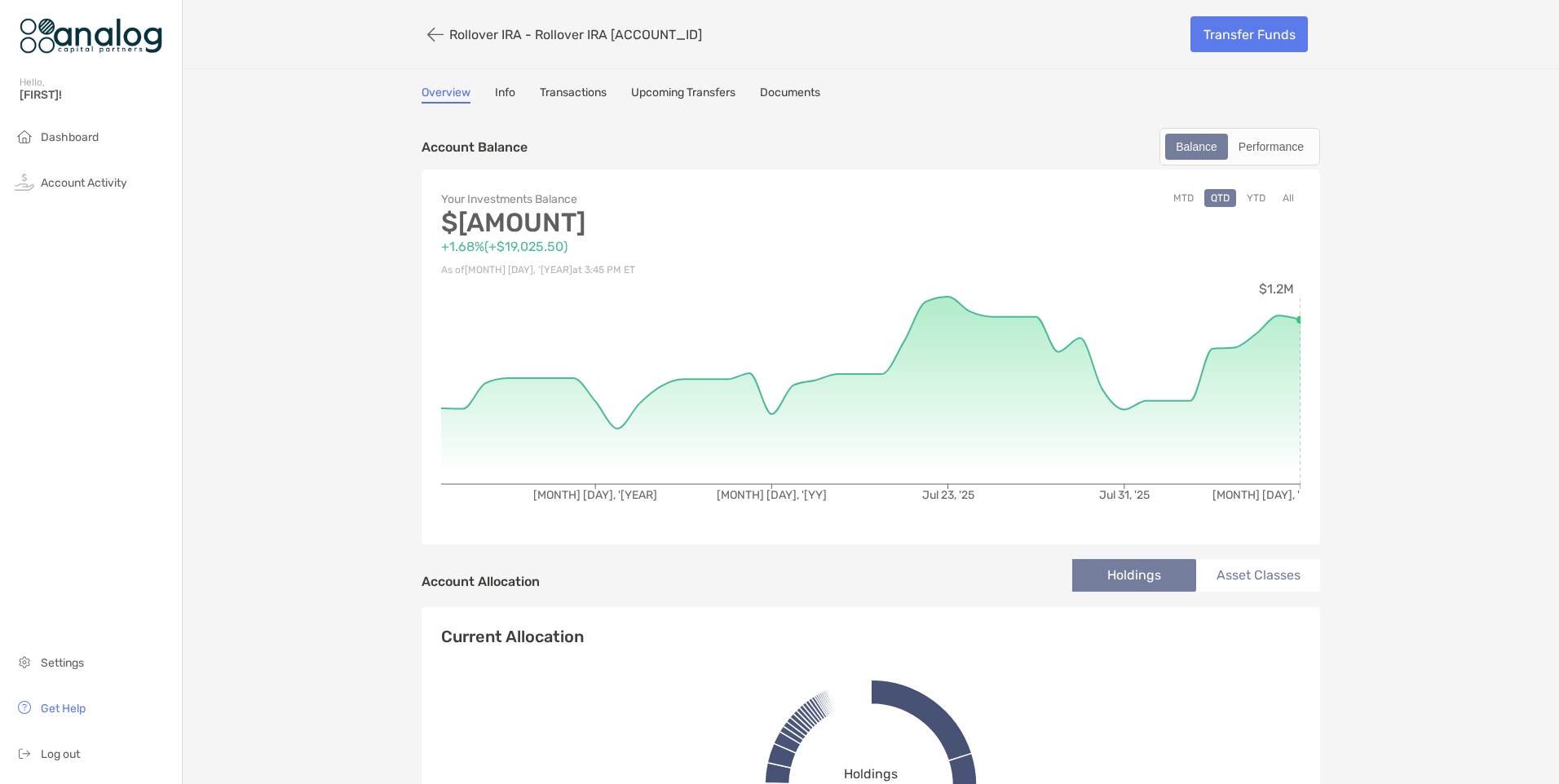 click on "YTD" at bounding box center [1256, 198] 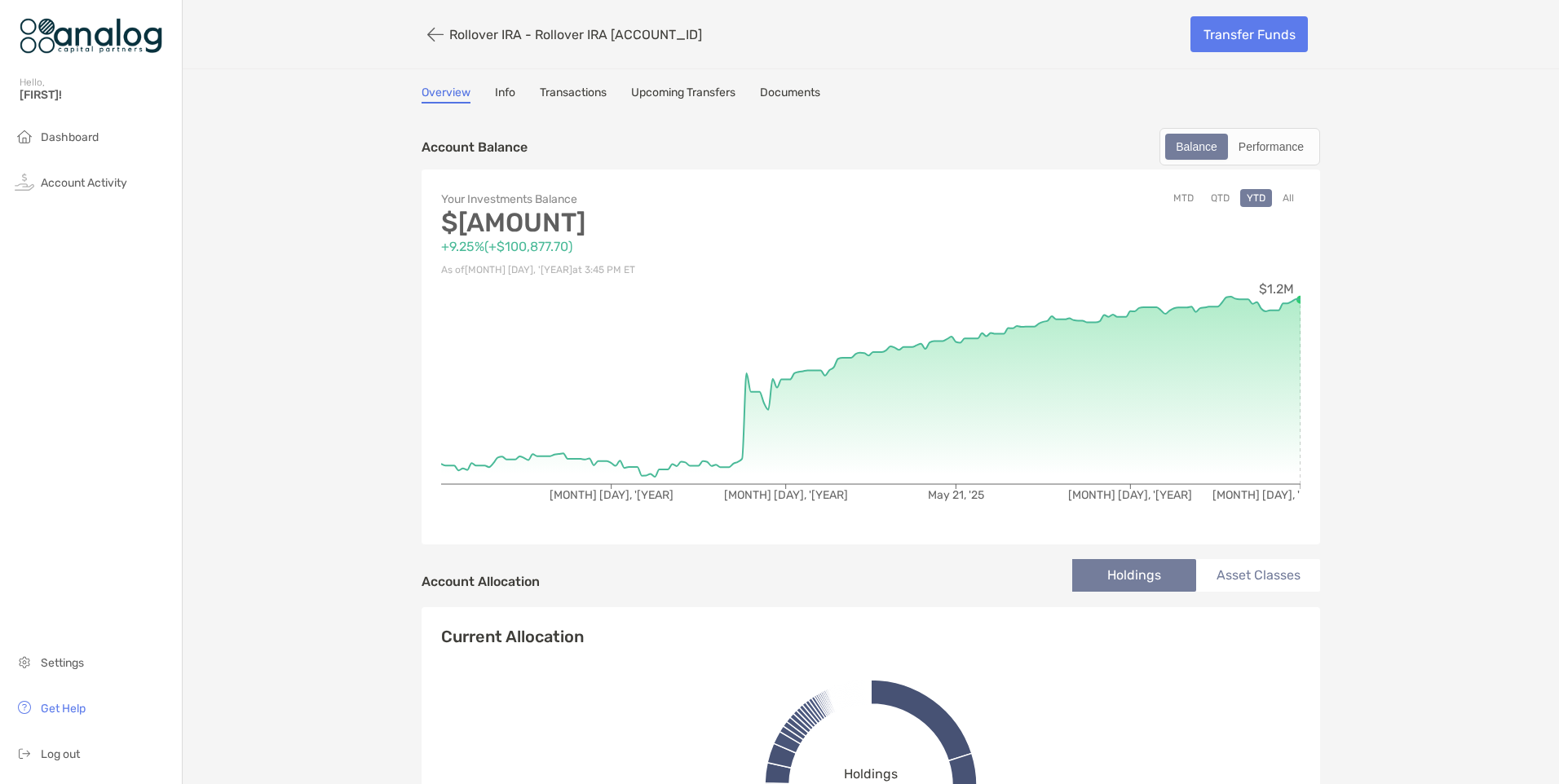 click on "MTD" at bounding box center (1183, 198) 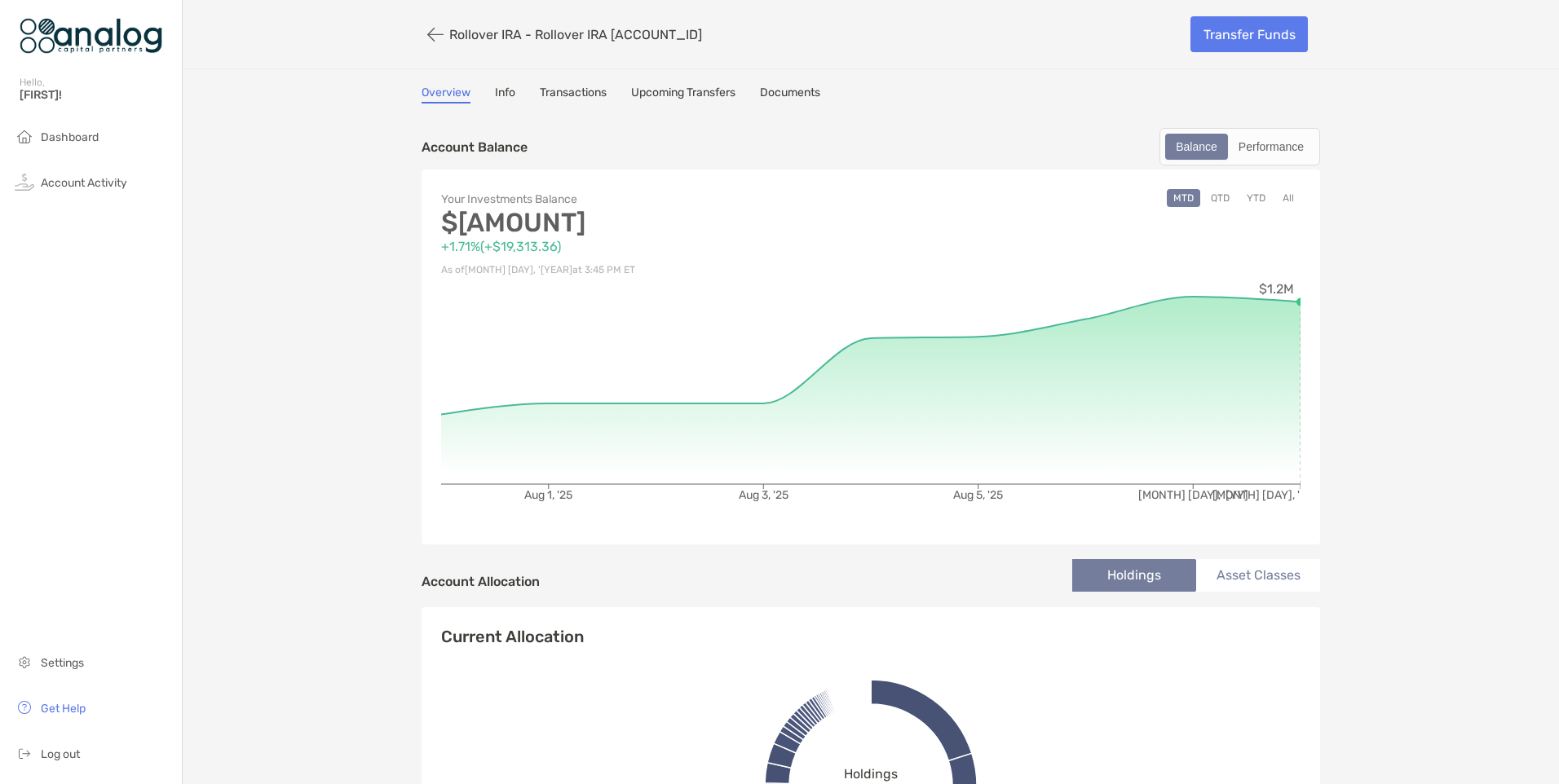 click on "QTD" at bounding box center (1220, 198) 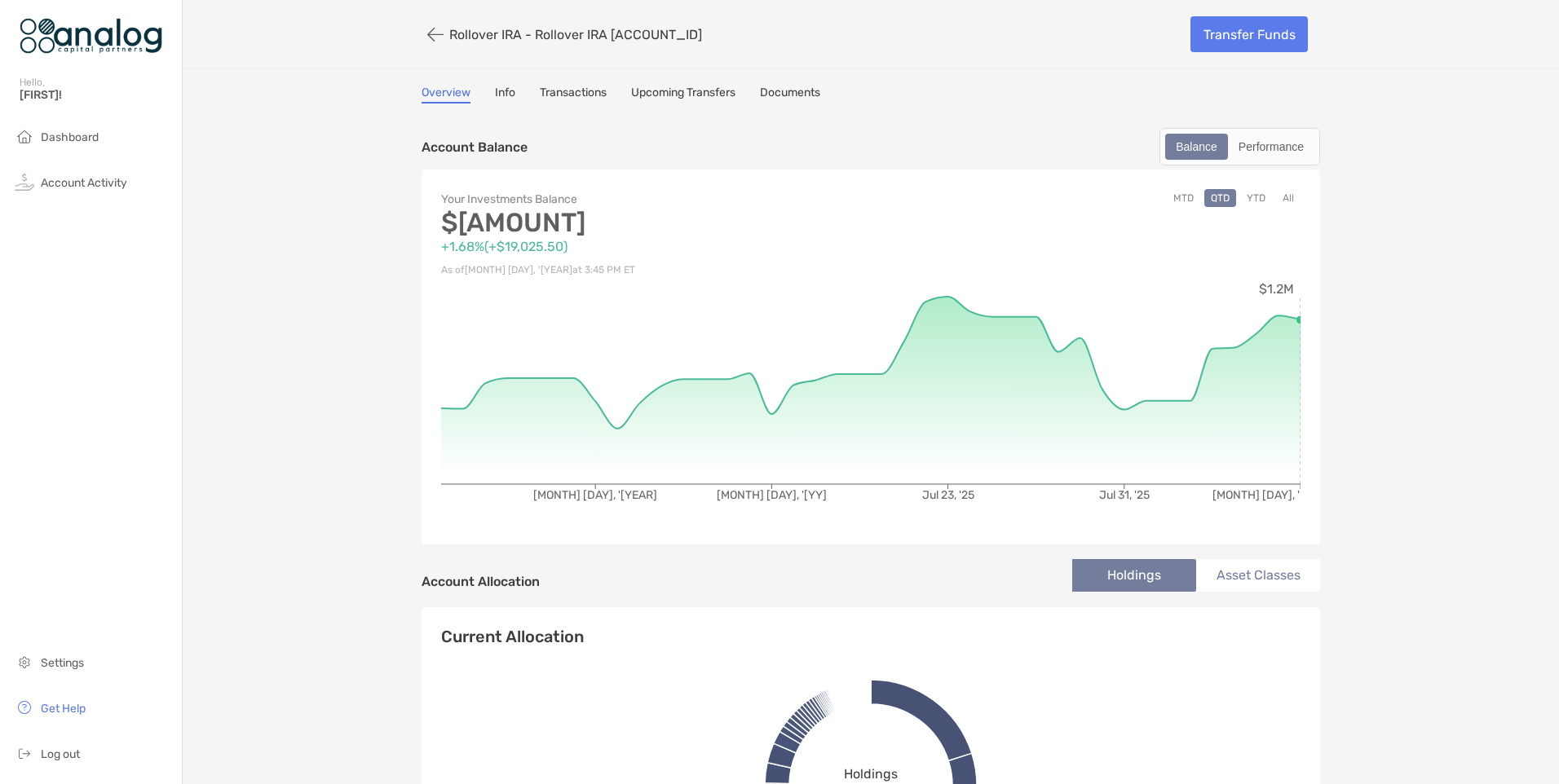 click on "All" at bounding box center [1288, 198] 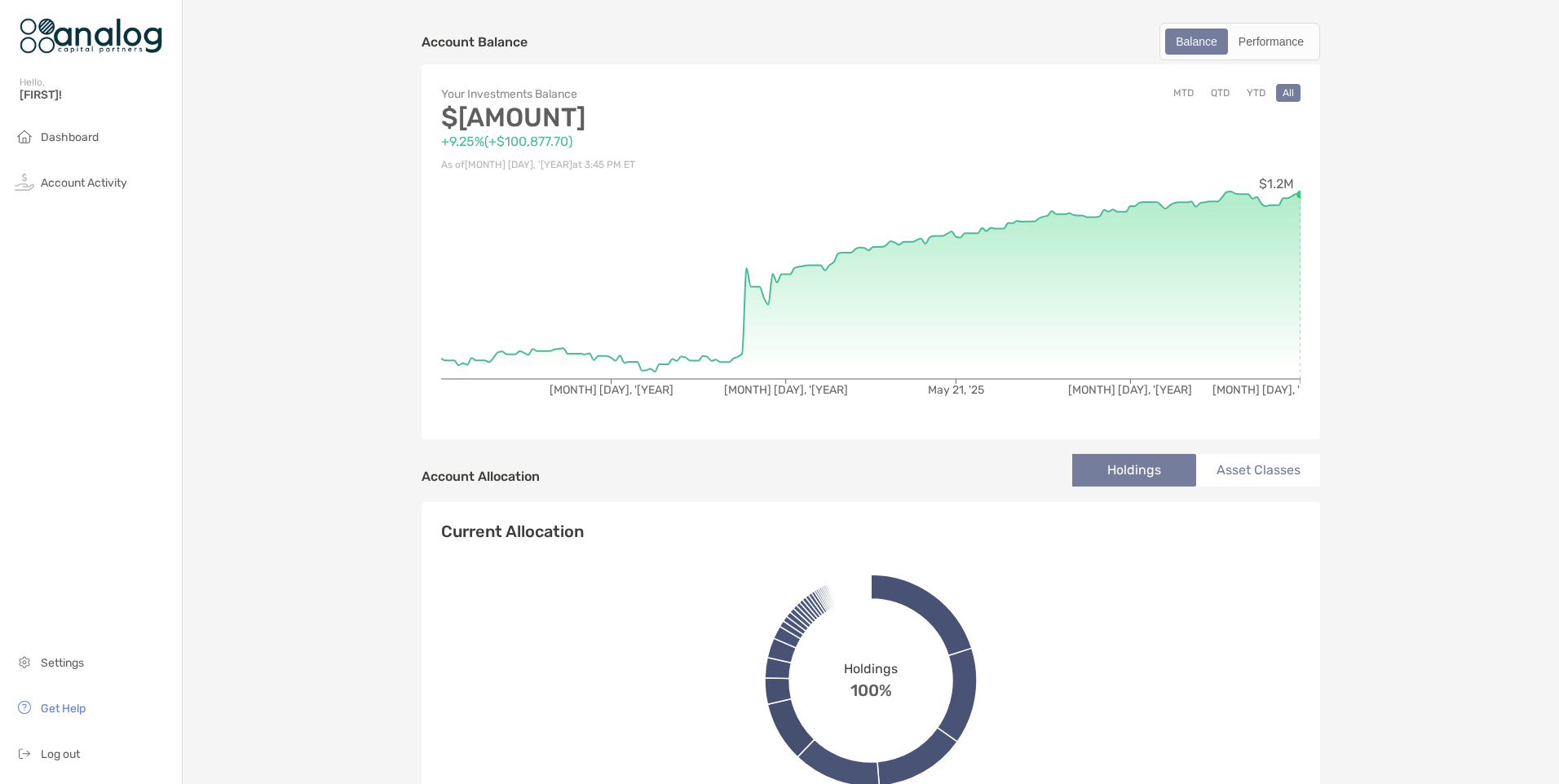 scroll, scrollTop: 0, scrollLeft: 0, axis: both 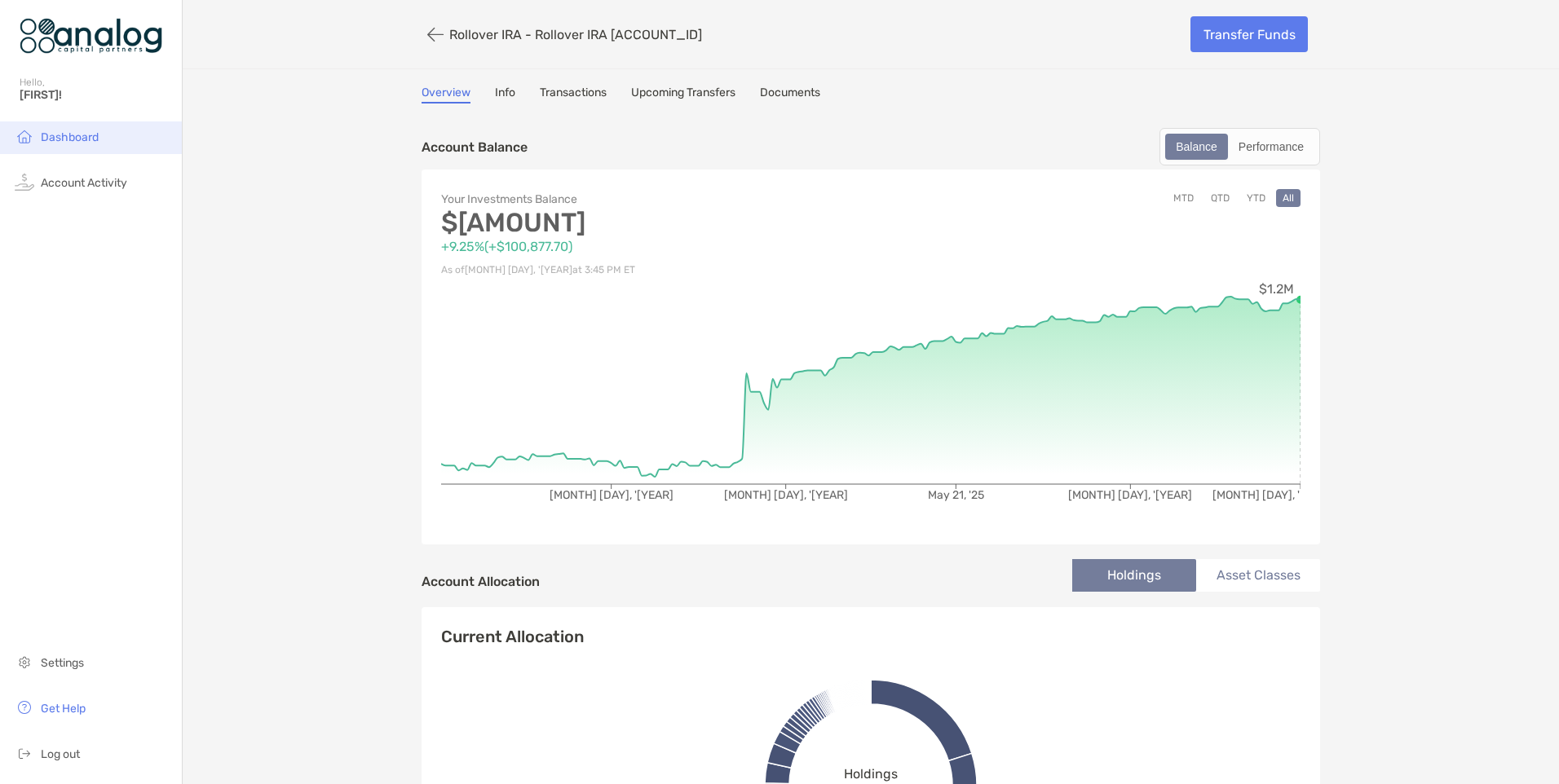 click on "Dashboard" at bounding box center [69, 137] 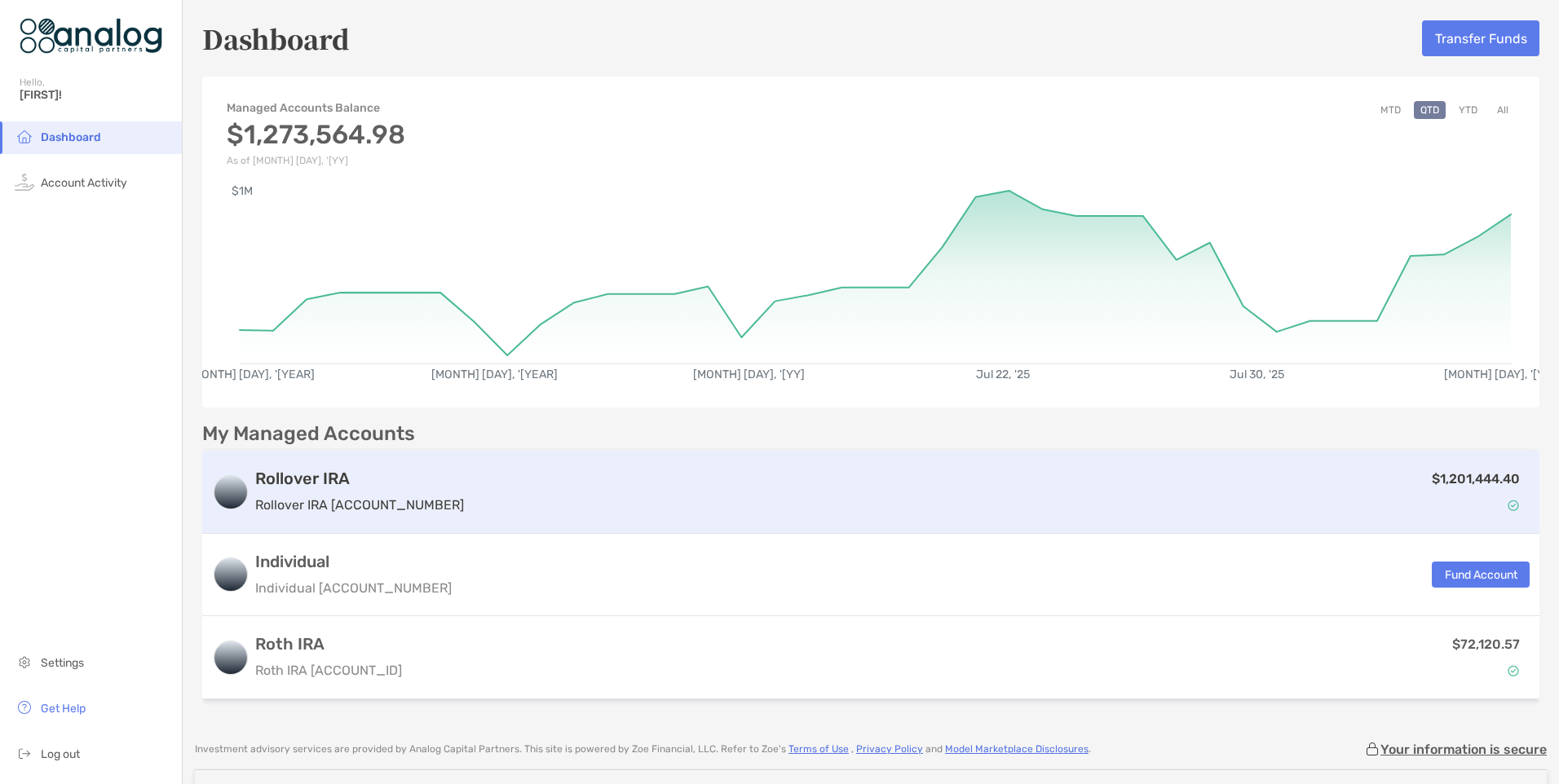 click at bounding box center (1513, 505) 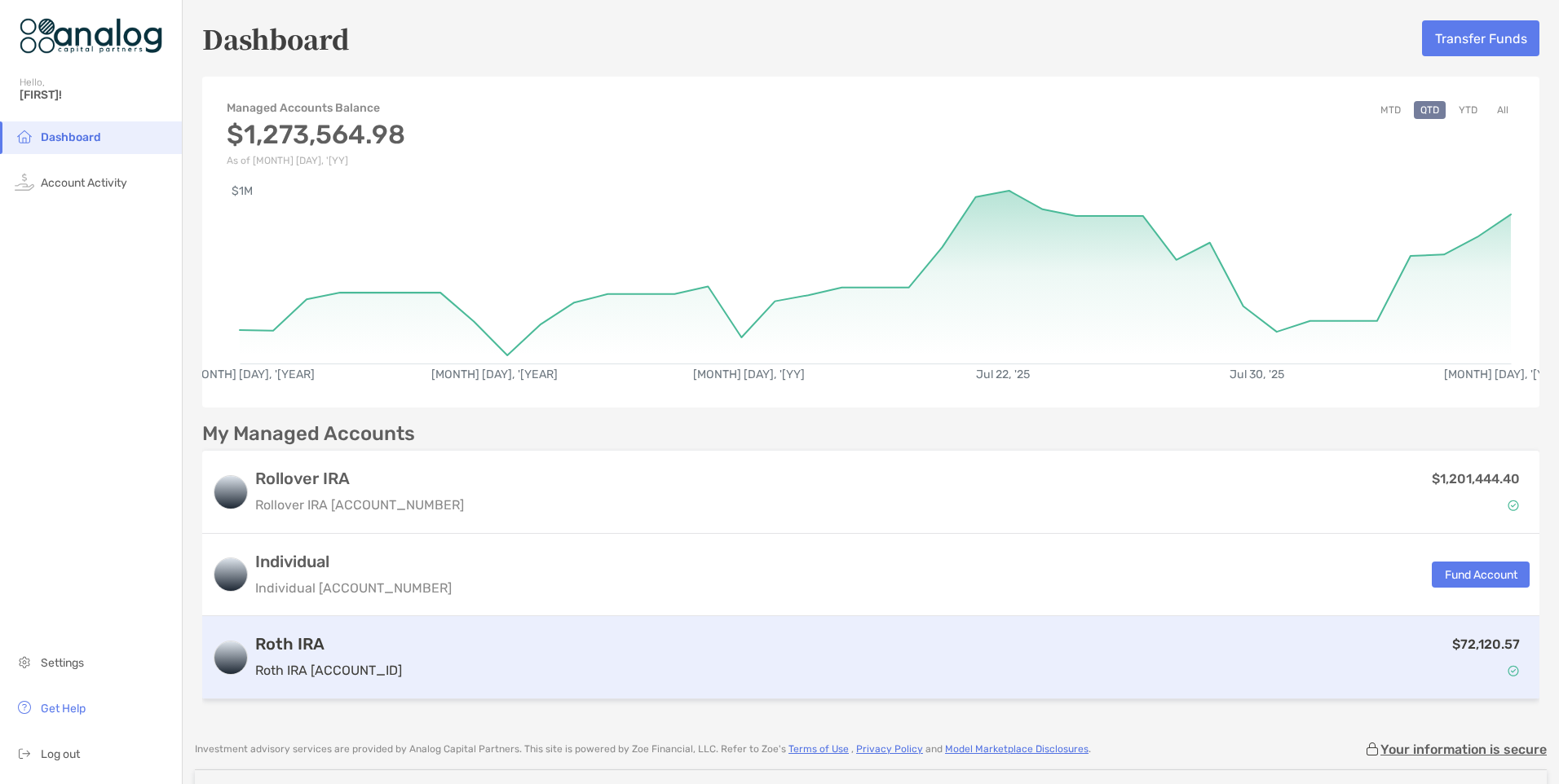 click on "$72,120.57" at bounding box center [1486, 644] 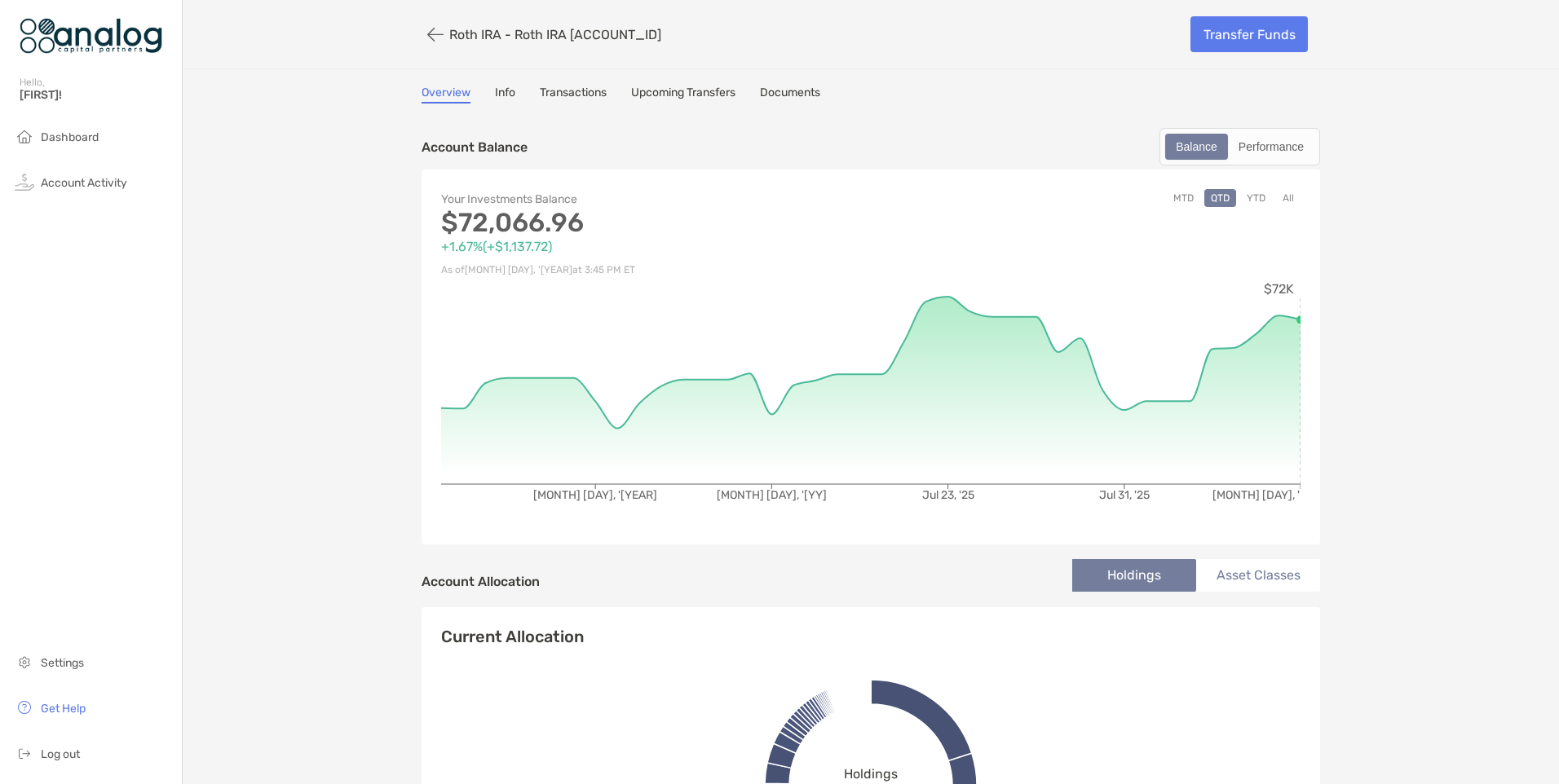 click on "YTD" at bounding box center [1256, 198] 